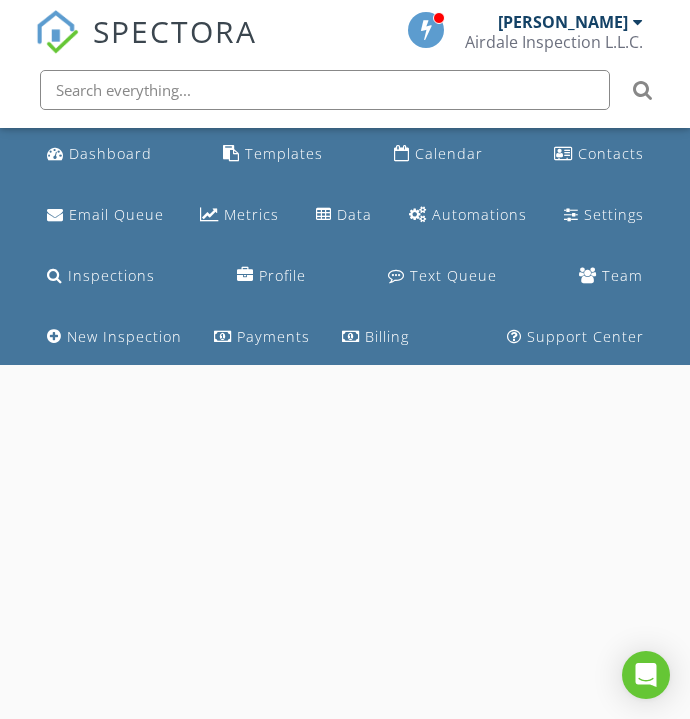 scroll, scrollTop: 0, scrollLeft: 0, axis: both 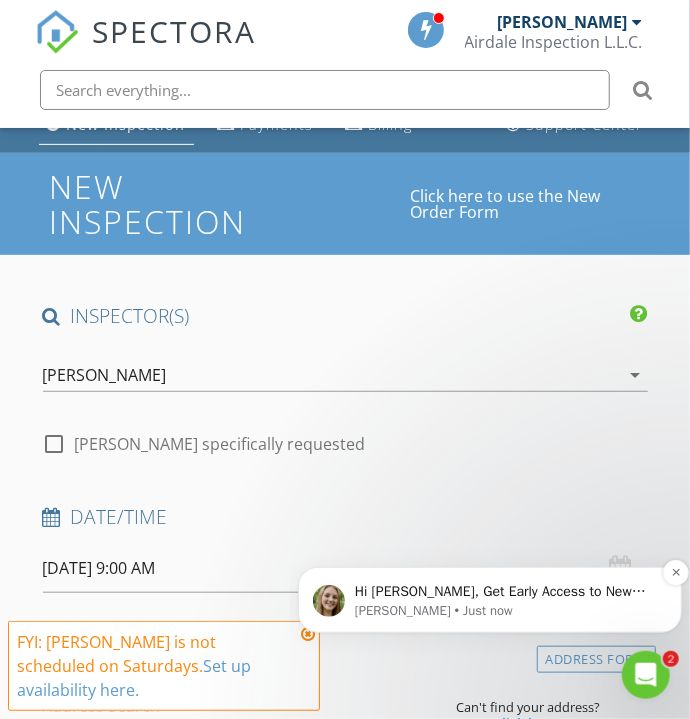 click on "Hi [PERSON_NAME], Get Early Access to New Report Writing Features &amp; Updates Want to be the first to try [PERSON_NAME]’s latest updates? Join our early access group and be the first to use new features before they’re released. Features and updates coming soon that you will get early access to include: Update: The upgraded Rapid Fire Camera, New: Photo preview before adding images to a report, New: The .5 camera lens" at bounding box center (505, 591) 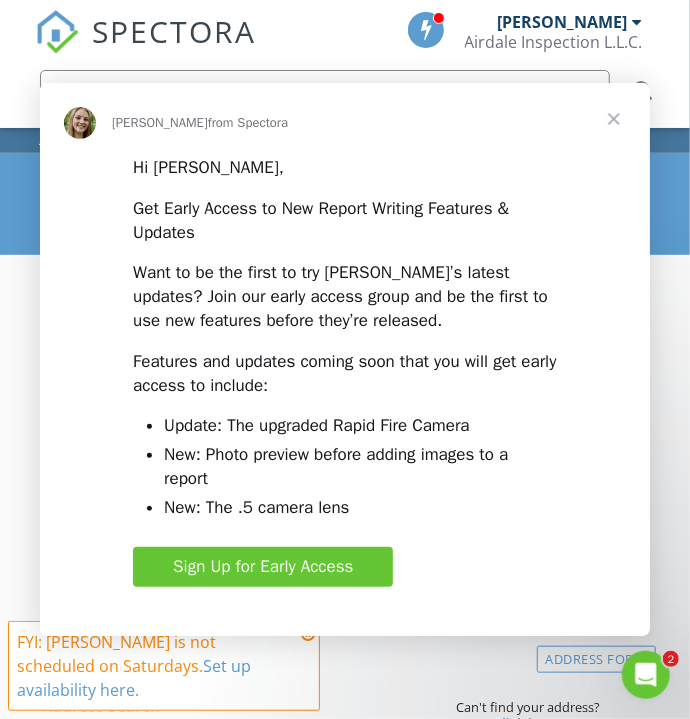 scroll, scrollTop: 0, scrollLeft: 0, axis: both 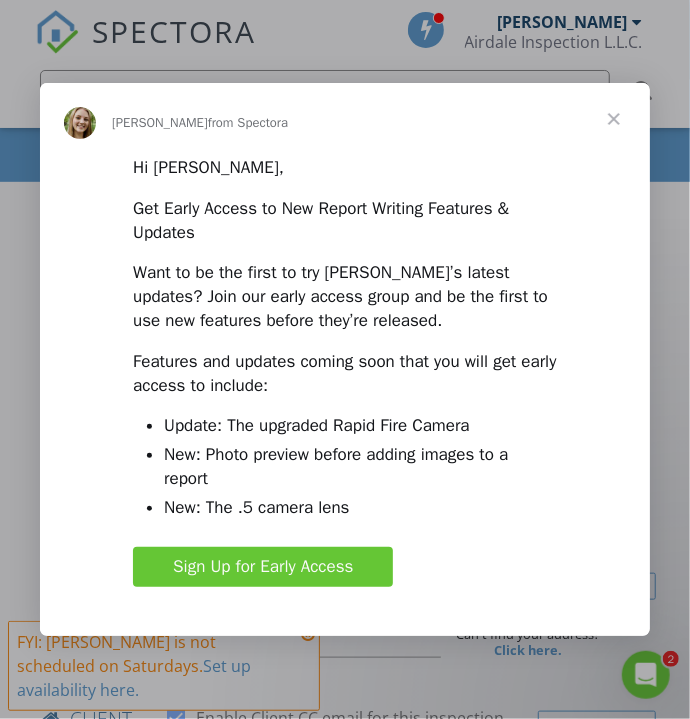 click on "Sign Up for Early Access" at bounding box center [263, 566] 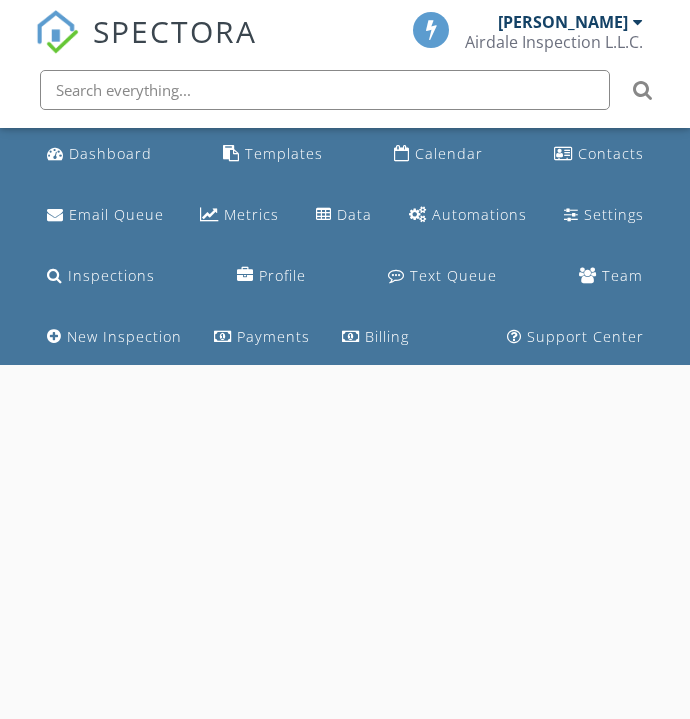 scroll, scrollTop: 0, scrollLeft: 0, axis: both 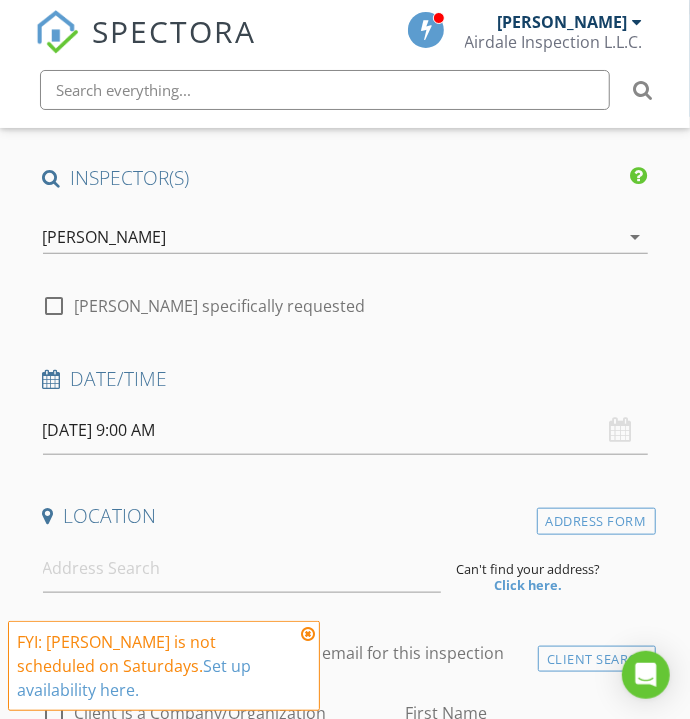 click on "[DATE] 9:00 AM" at bounding box center [345, 430] 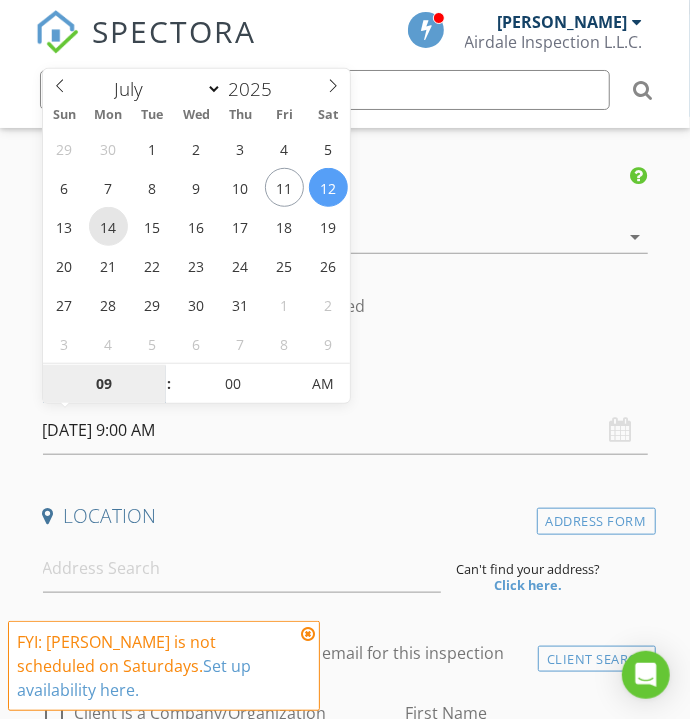 type on "07/14/2025 9:00 AM" 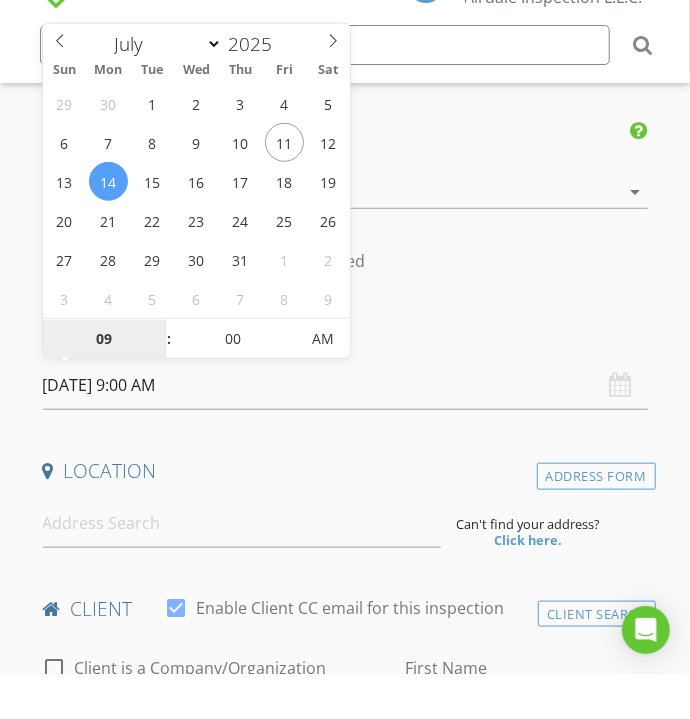 scroll, scrollTop: 350, scrollLeft: 0, axis: vertical 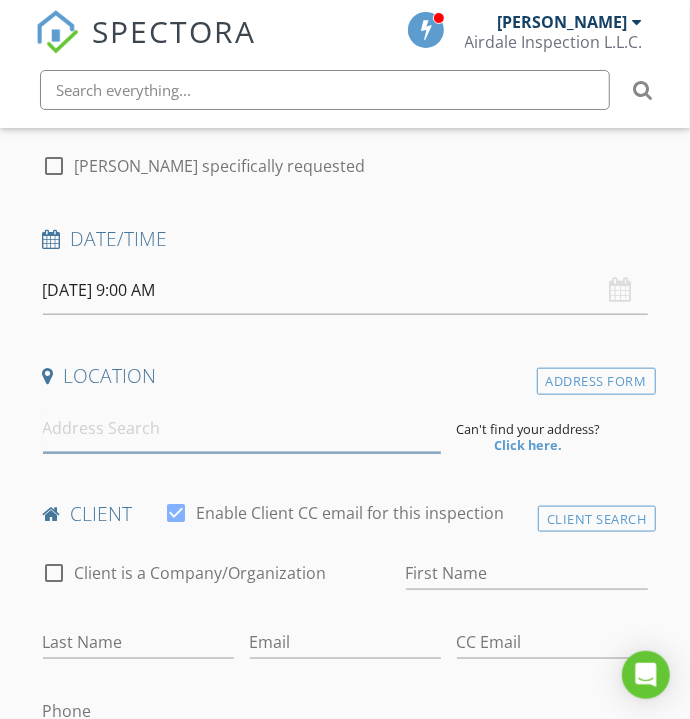 click at bounding box center [242, 428] 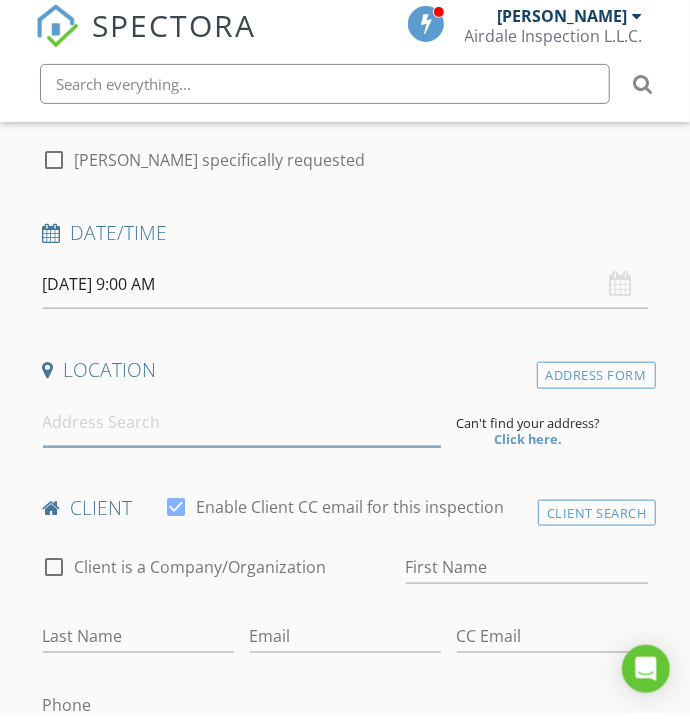 scroll, scrollTop: 490, scrollLeft: 0, axis: vertical 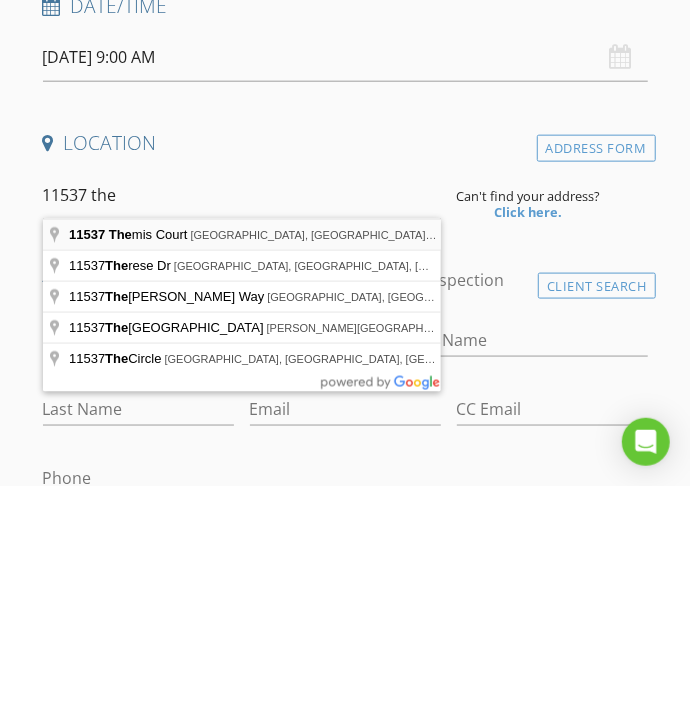 type on "11537 Themis Court, Lorena, TX, USA" 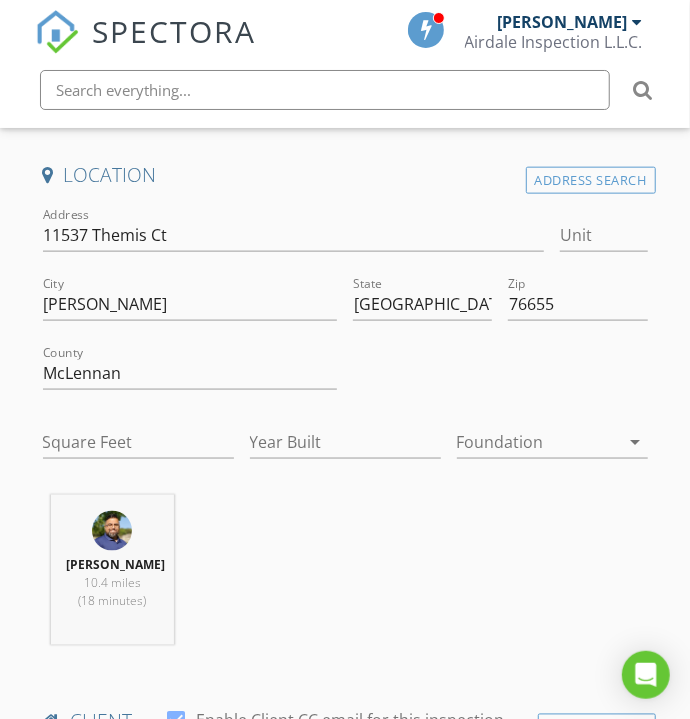 scroll, scrollTop: 696, scrollLeft: 0, axis: vertical 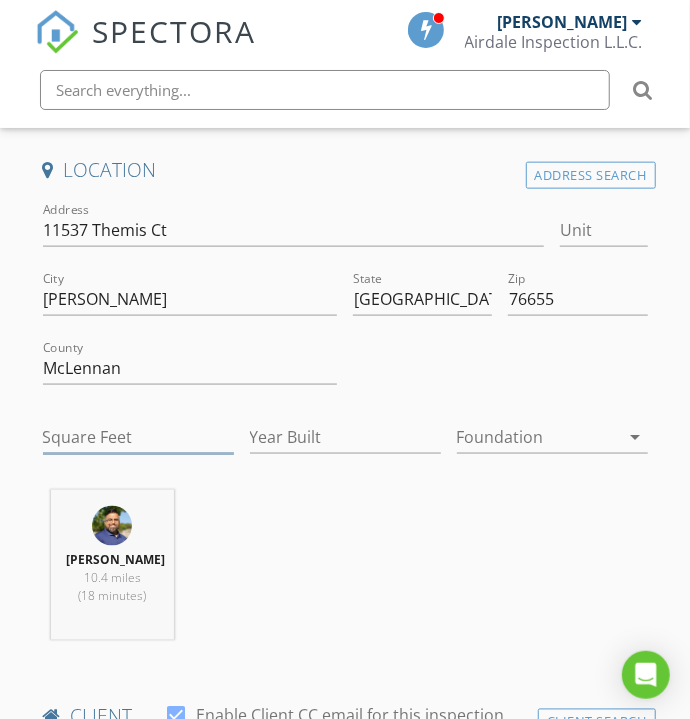 click on "Square Feet" at bounding box center (138, 437) 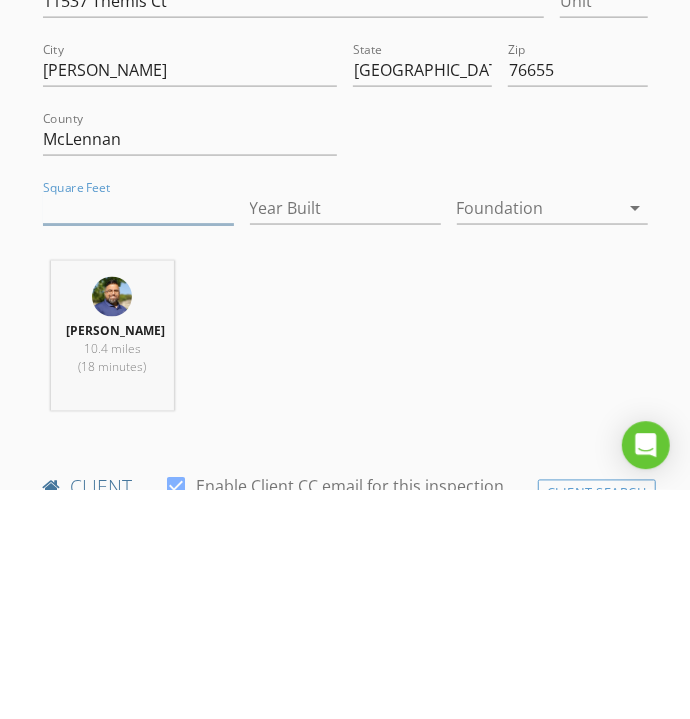 scroll, scrollTop: 696, scrollLeft: 0, axis: vertical 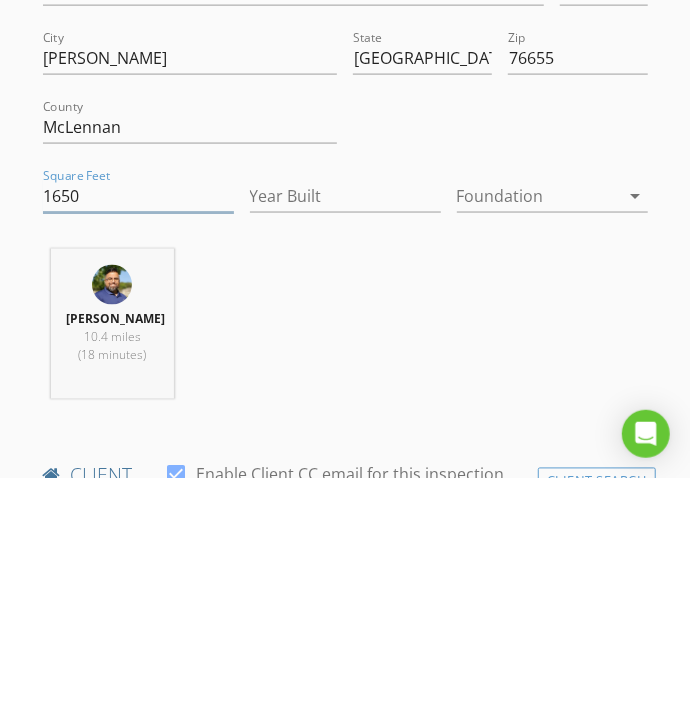 type on "1650" 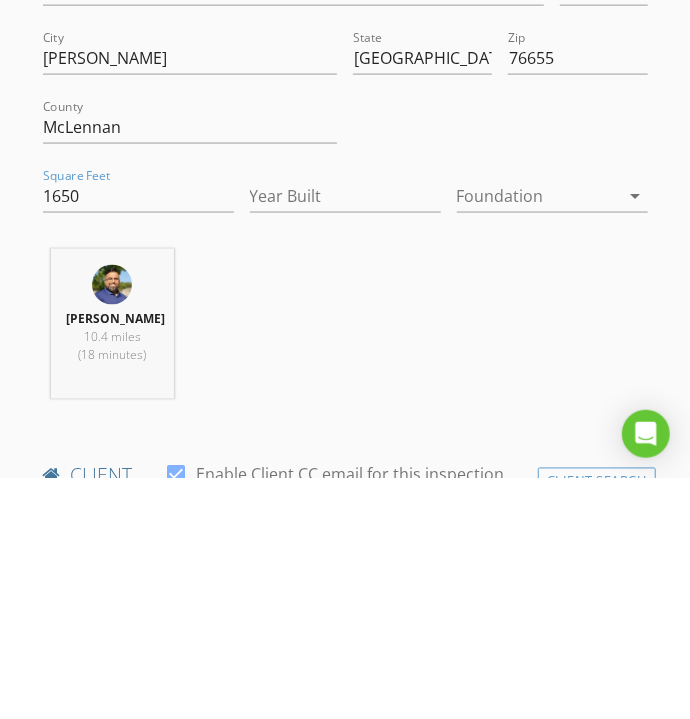 click at bounding box center (538, 437) 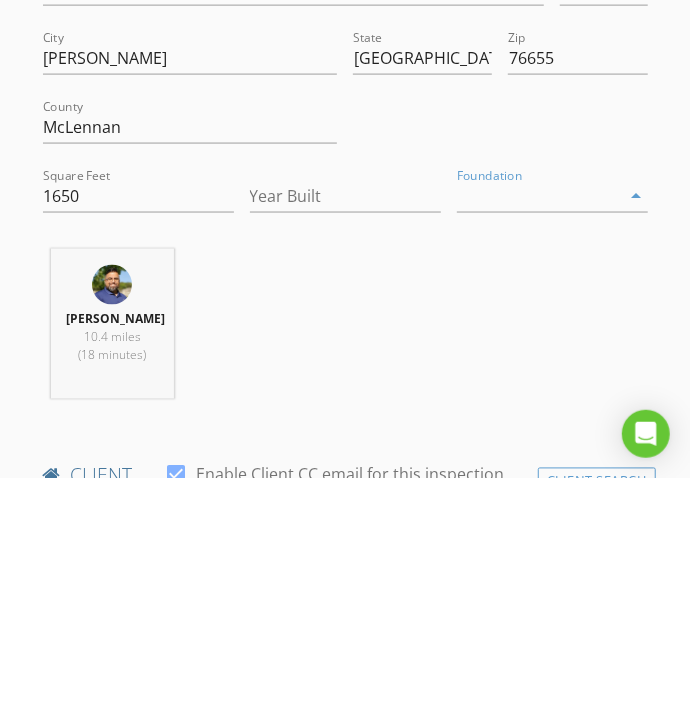 scroll, scrollTop: 696, scrollLeft: 0, axis: vertical 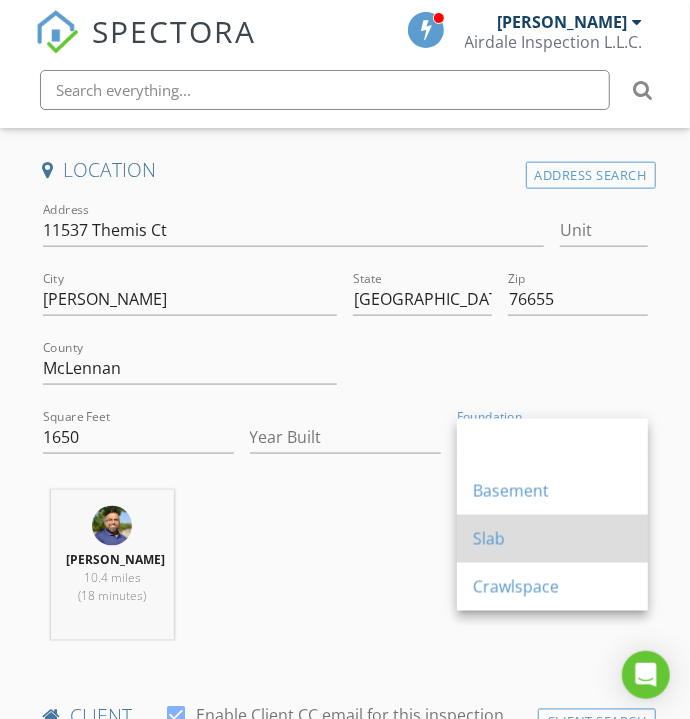 click on "Slab" at bounding box center (552, 539) 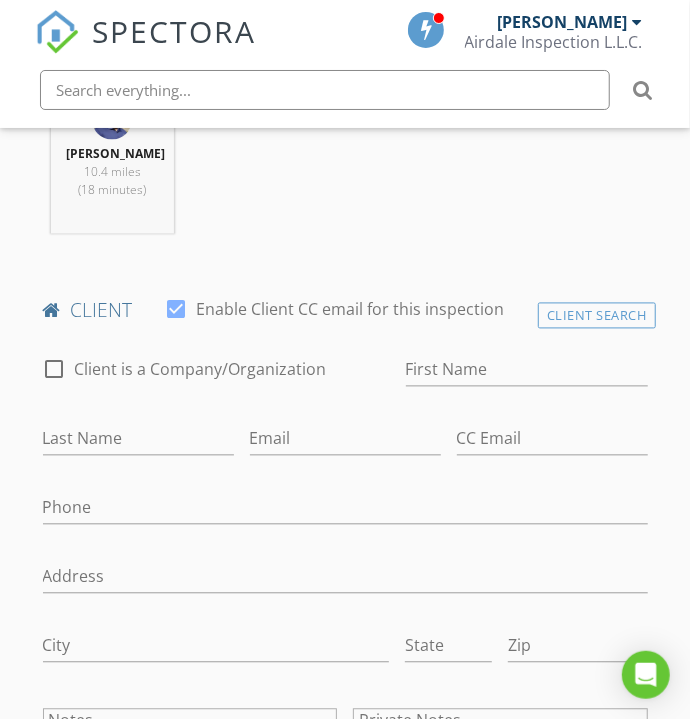 scroll, scrollTop: 1113, scrollLeft: 0, axis: vertical 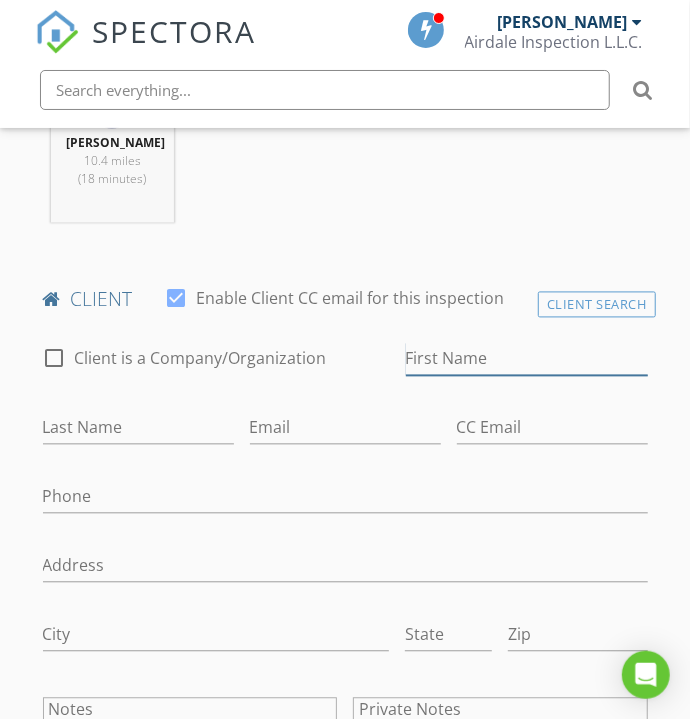click on "First Name" at bounding box center (527, 359) 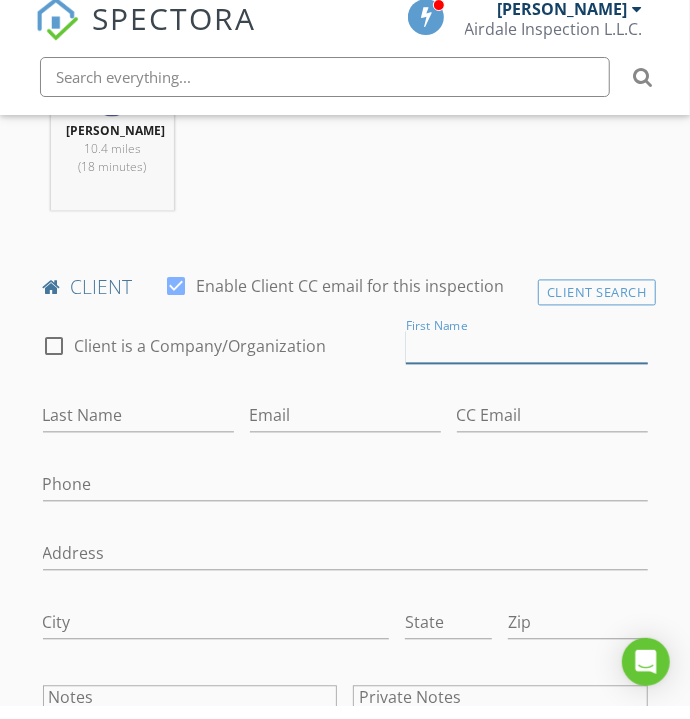 scroll, scrollTop: 1113, scrollLeft: 0, axis: vertical 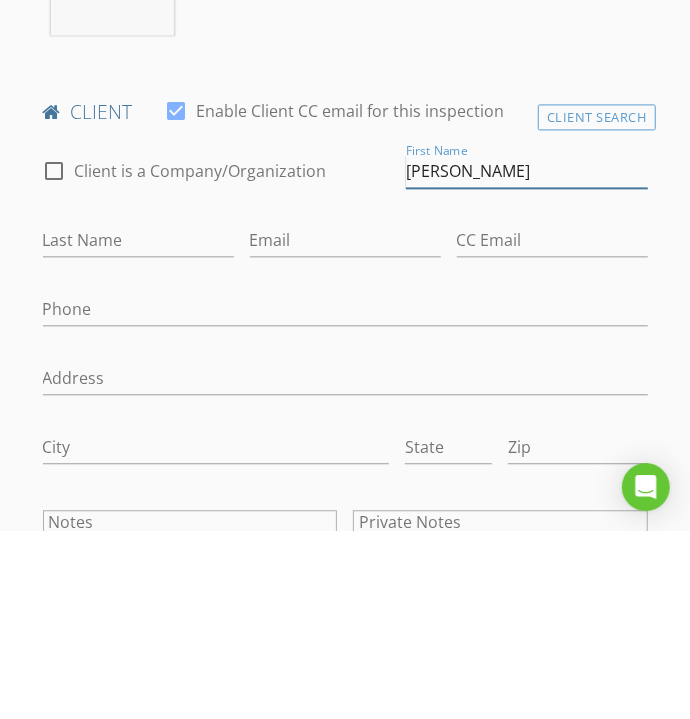 type on "Amy" 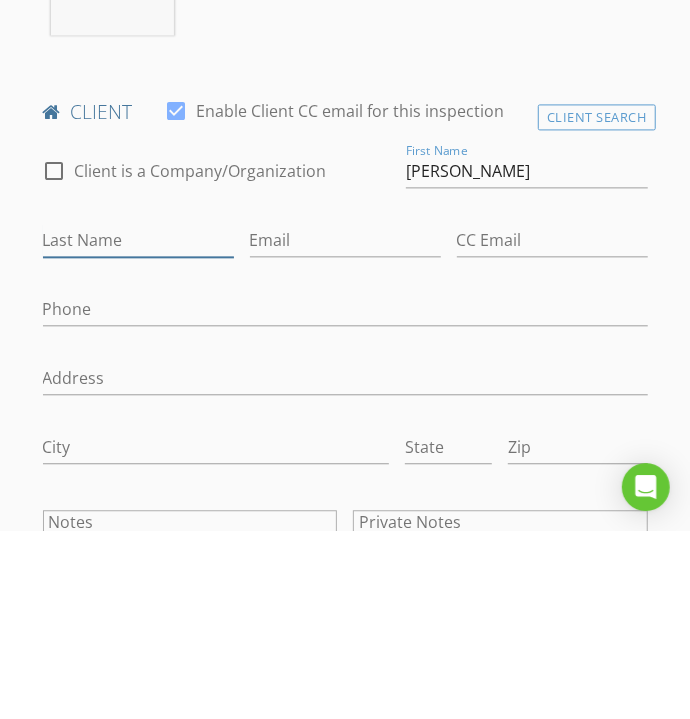 click on "Last Name" at bounding box center (138, 428) 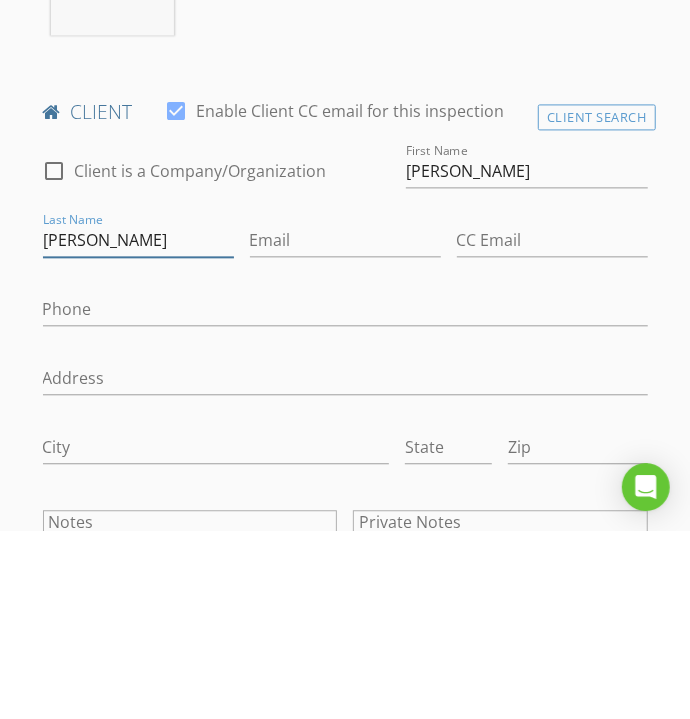 type on "Ridenour" 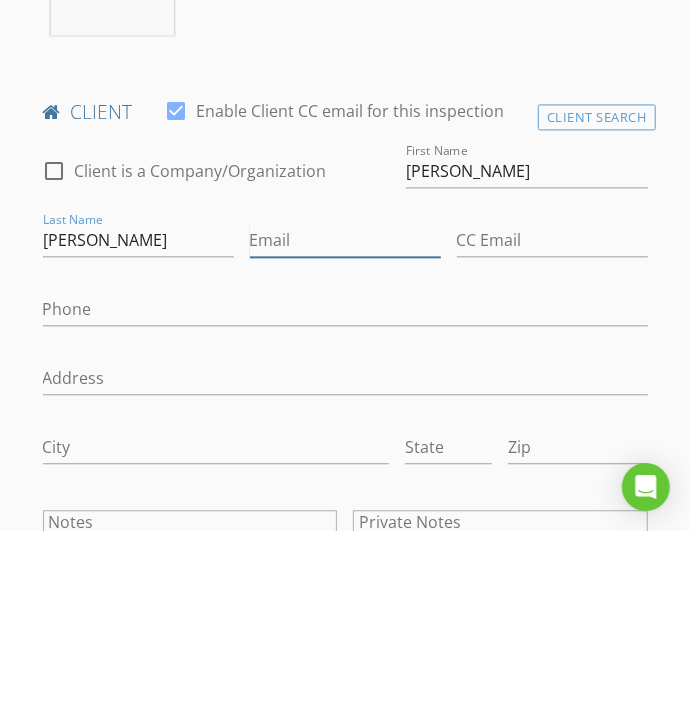 click on "Email" at bounding box center [345, 428] 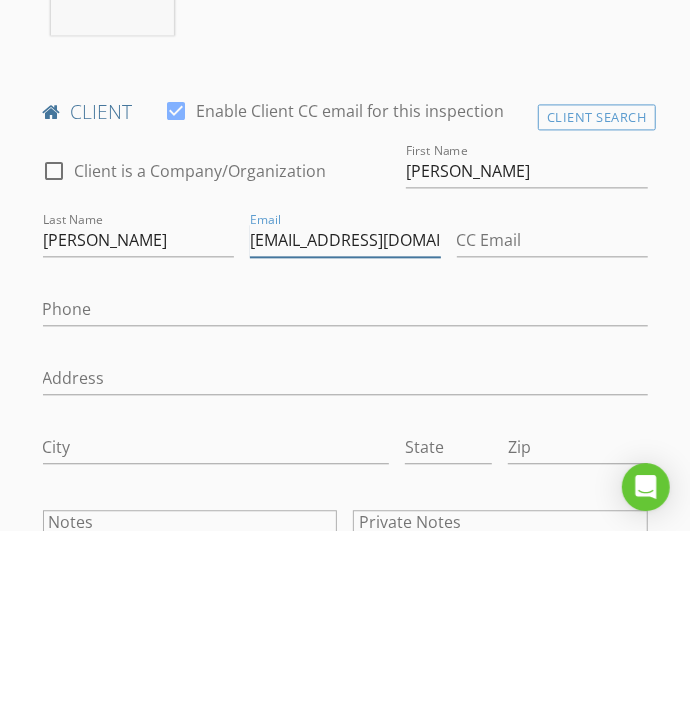 type on "[EMAIL_ADDRESS][DOMAIN_NAME]" 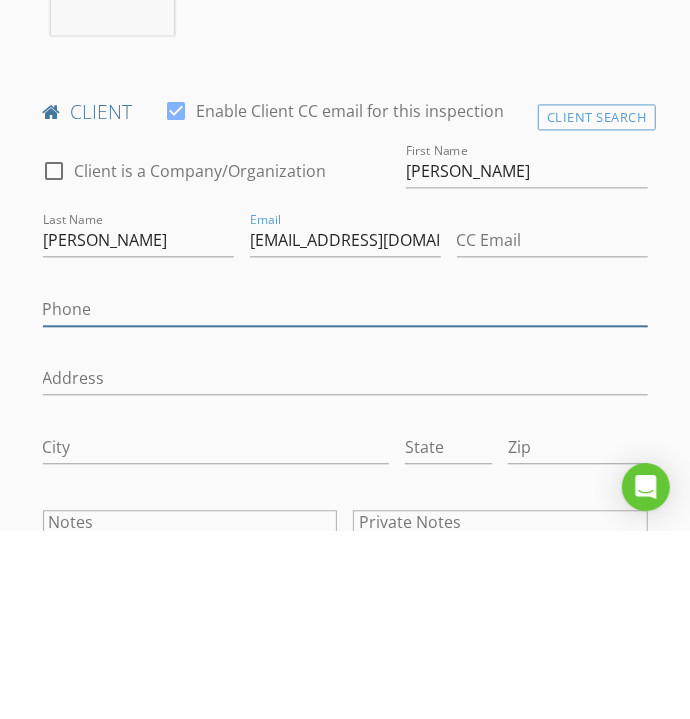 click on "Phone" at bounding box center (345, 497) 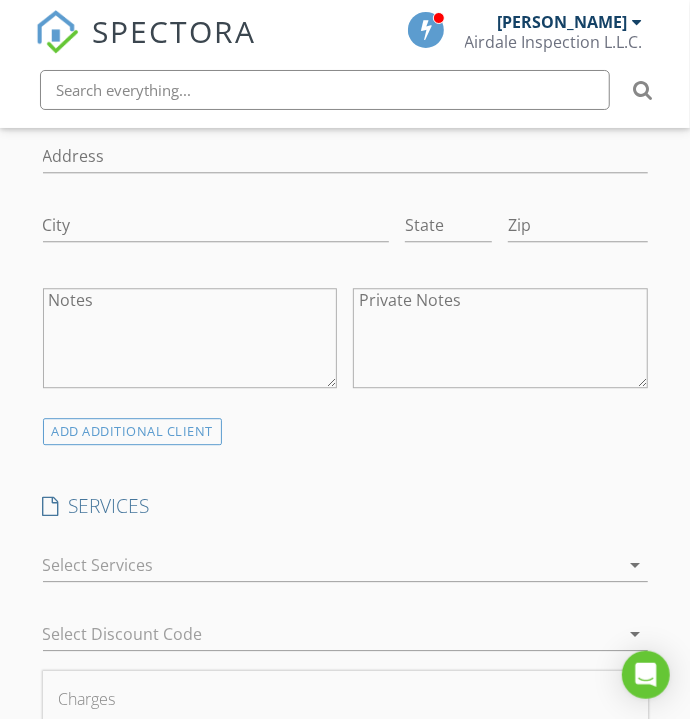 scroll, scrollTop: 1532, scrollLeft: 0, axis: vertical 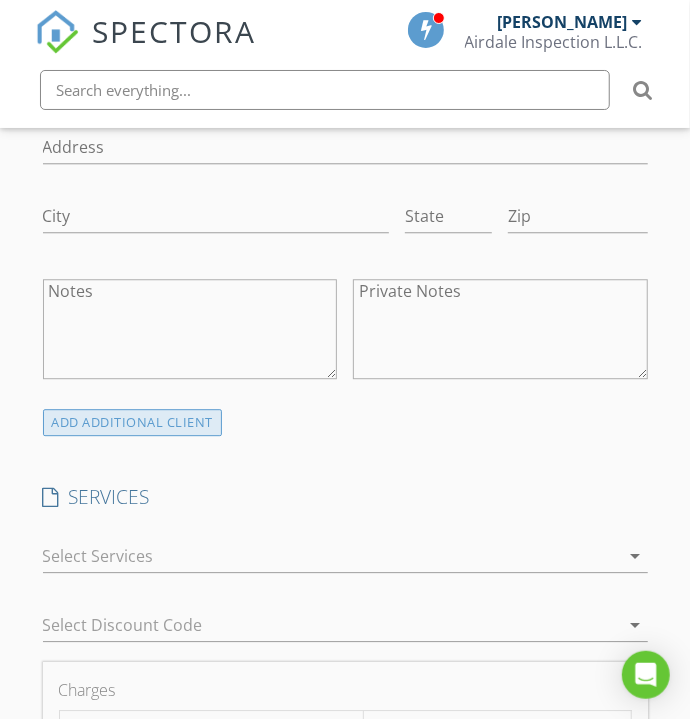 type on "[PHONE_NUMBER]" 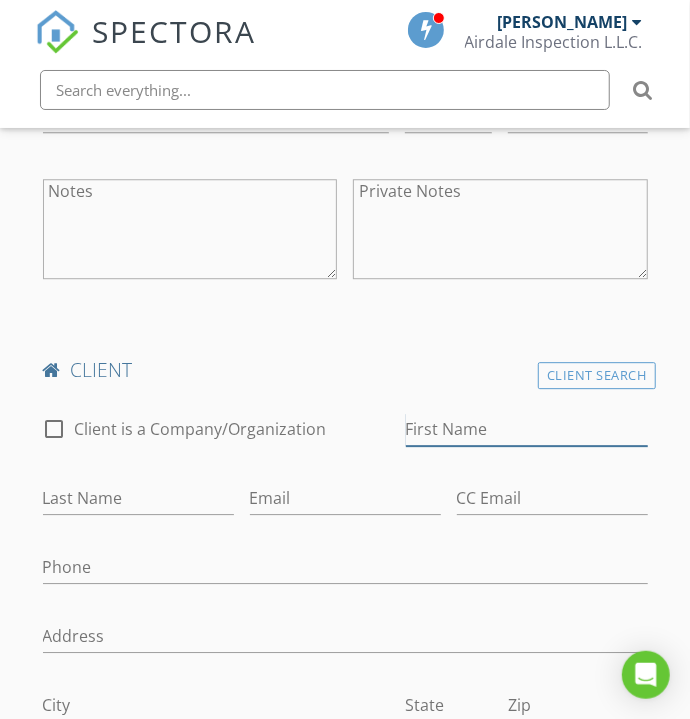 click on "First Name" at bounding box center [527, 429] 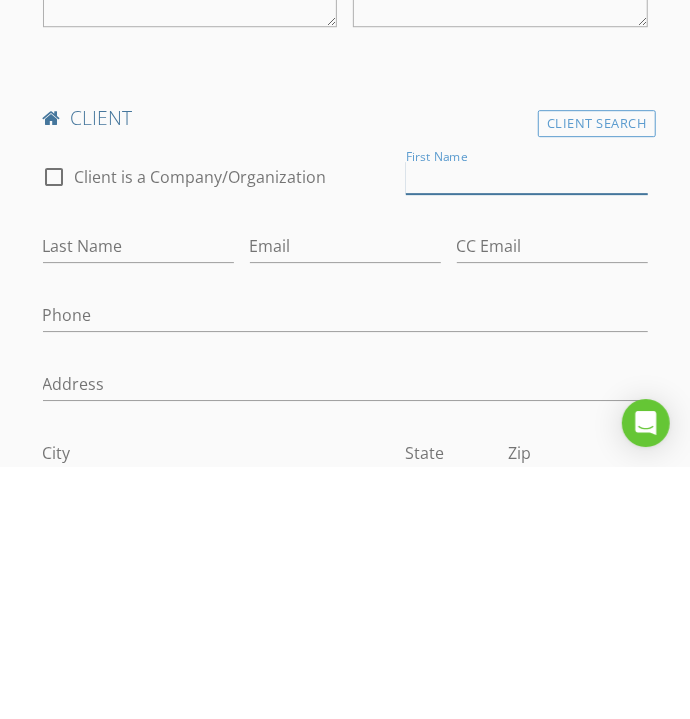 scroll, scrollTop: 1632, scrollLeft: 0, axis: vertical 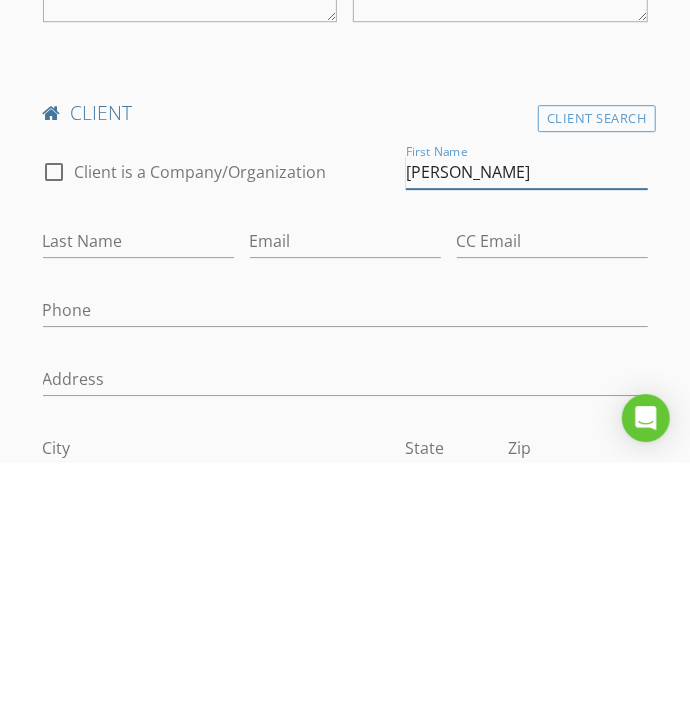type on "[PERSON_NAME]" 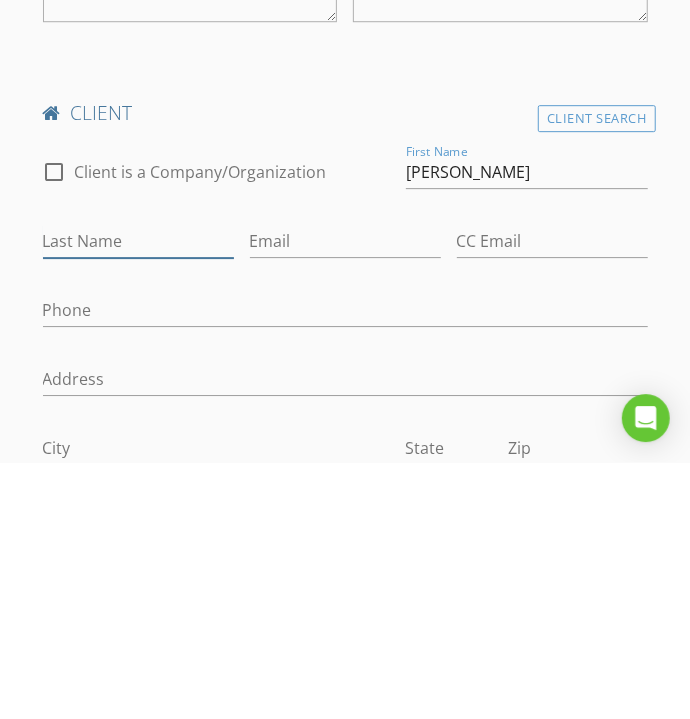 click on "Last Name" at bounding box center (138, 498) 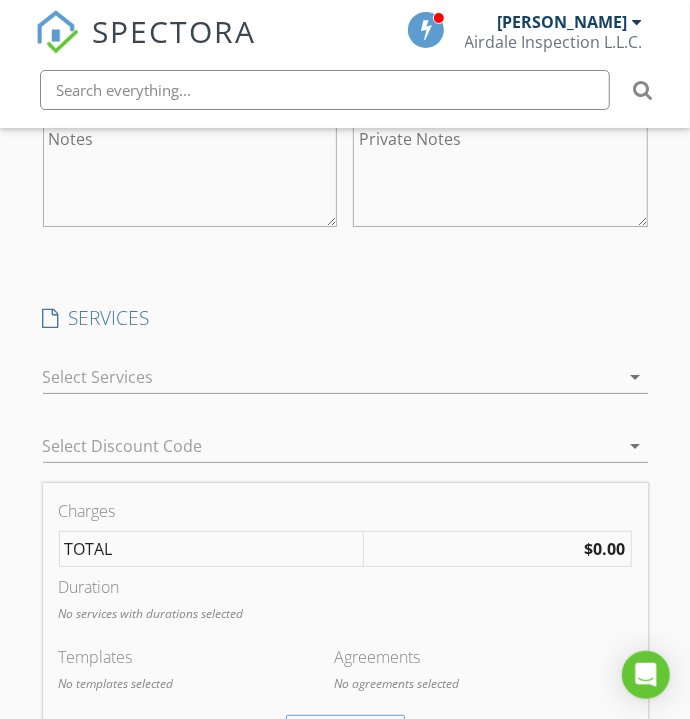 scroll, scrollTop: 2293, scrollLeft: 0, axis: vertical 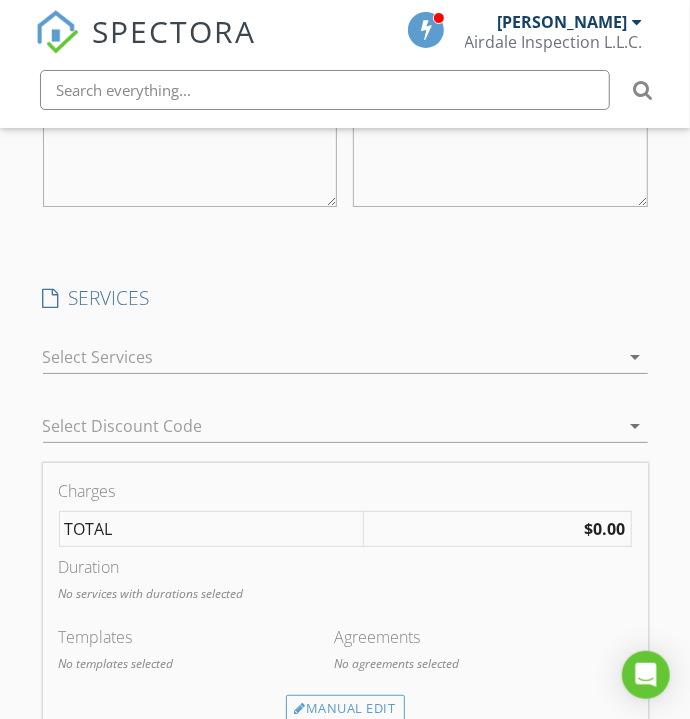 type on "[PERSON_NAME]" 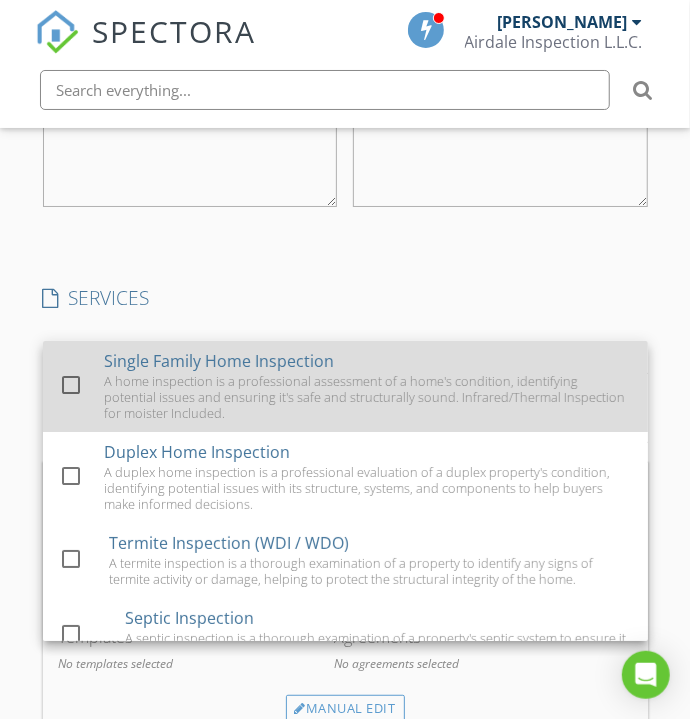click at bounding box center (71, 385) 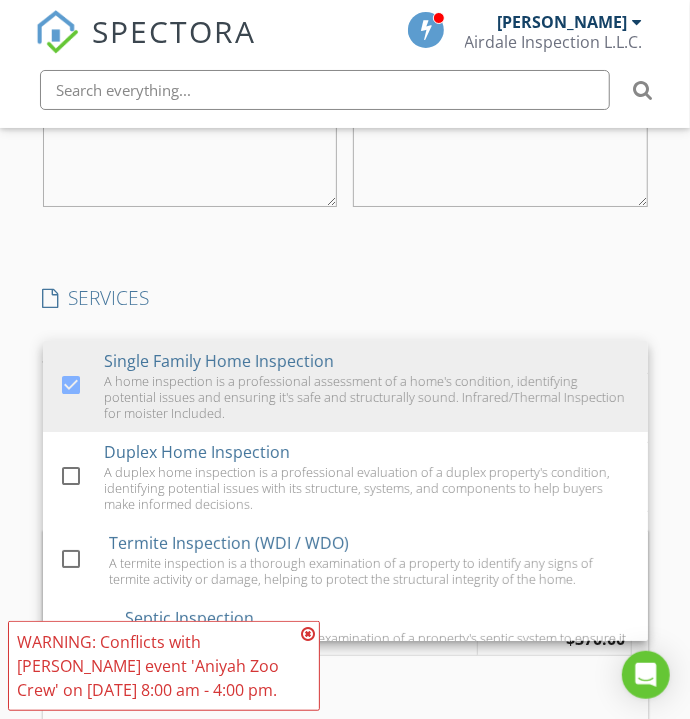 click on "INSPECTOR(S)
check_box   Ruben Salazar   PRIMARY   Ruben Salazar arrow_drop_down   check_box_outline_blank Ruben Salazar specifically requested
Date/Time
07/14/2025 9:00 AM
Location
Address Search       Address 11537 Themis Ct   Unit   City Lorena   State TX   Zip 76655   County McLennan     Square Feet 1650   Year Built   Foundation Slab arrow_drop_down     Ruben Salazar     10.4 miles     (18 minutes)
client
check_box Enable Client CC email for this inspection   Client Search     check_box_outline_blank Client is a Company/Organization     First Name Amy   Last Name Ridenour   Email rdaveamy@hotmail.com   CC Email   Phone 254-723-6653   Address   City   State   Zip       Notes   Private Notes
client
Client Search     check_box_outline_blank Client is a Company/Organization     First Name Dave   Last Name Ridenour   Email" at bounding box center (345, 296) 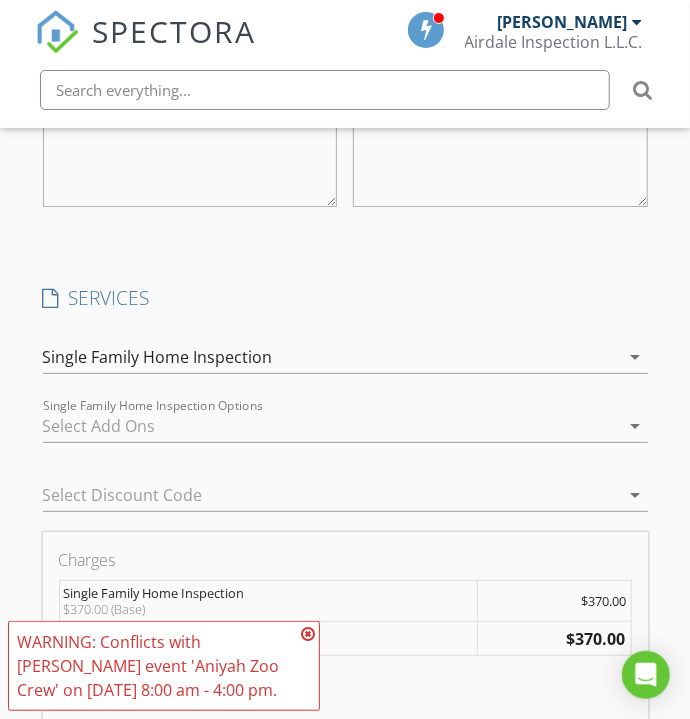 click at bounding box center (308, 634) 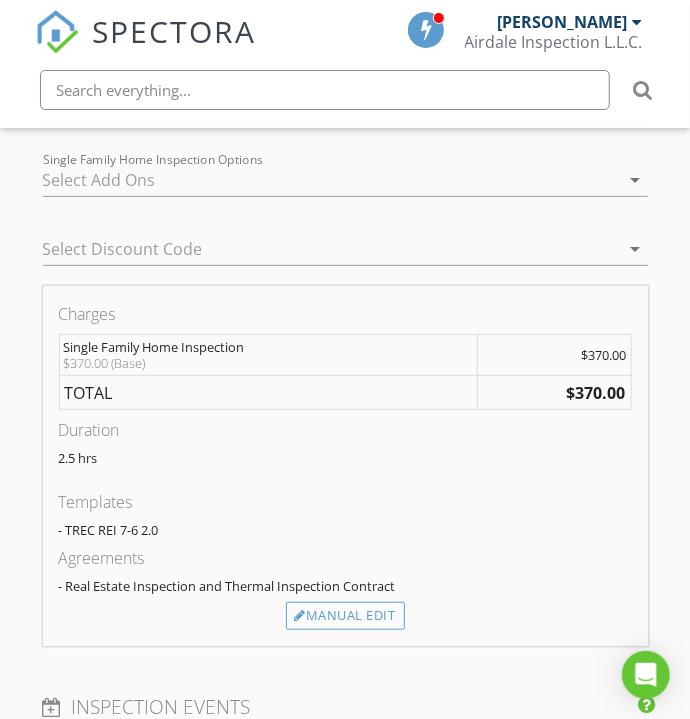 scroll, scrollTop: 2537, scrollLeft: 0, axis: vertical 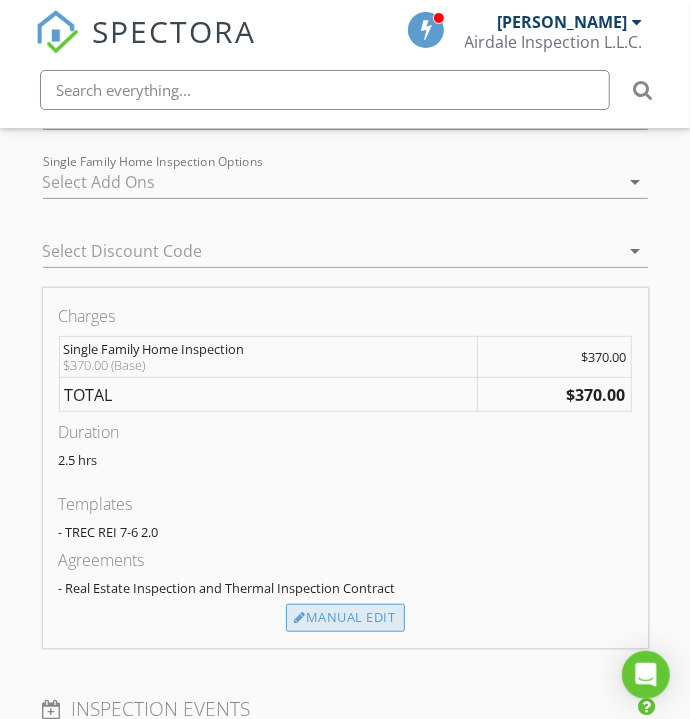 click on "Manual Edit" at bounding box center [345, 618] 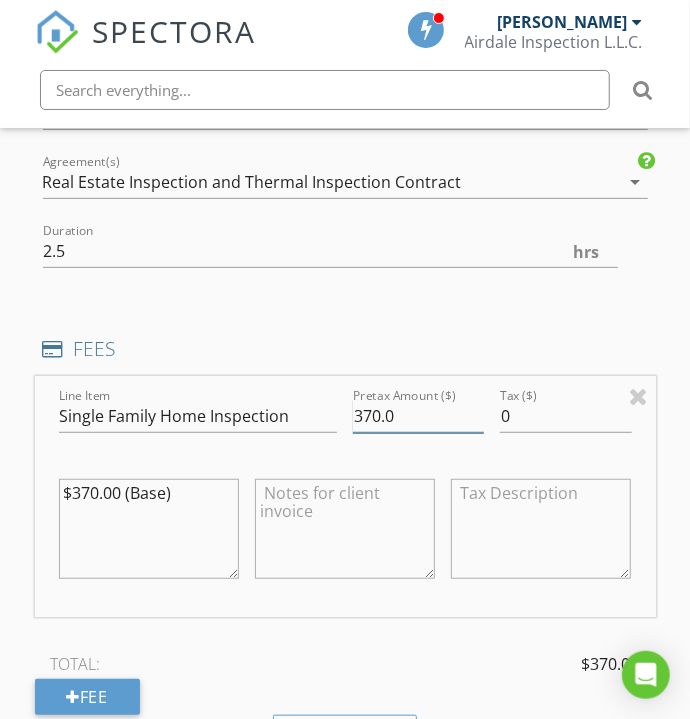 click on "370.0" at bounding box center (418, 416) 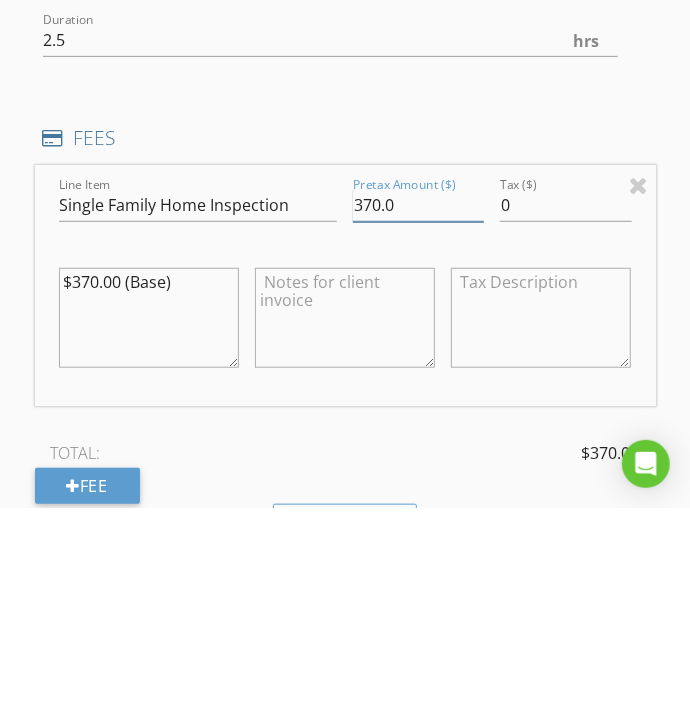 scroll, scrollTop: 2537, scrollLeft: 0, axis: vertical 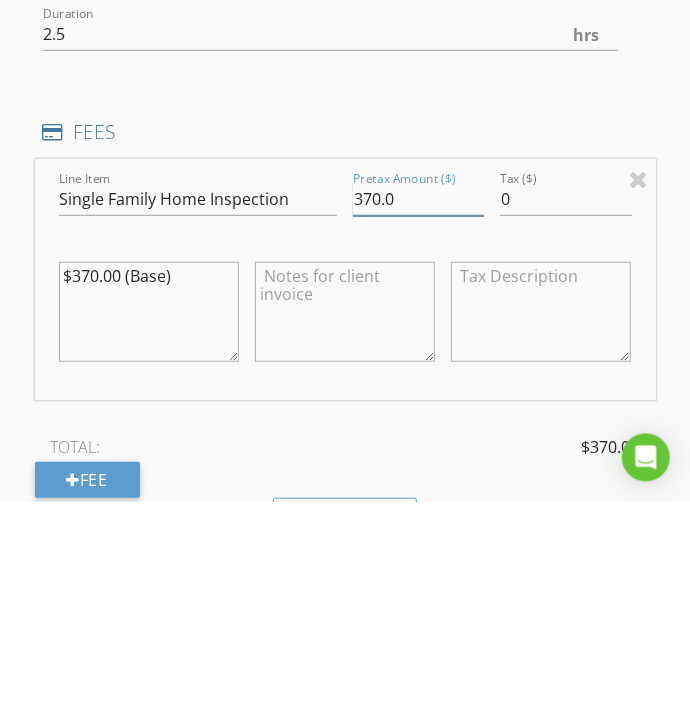click on "370.0" at bounding box center [418, 416] 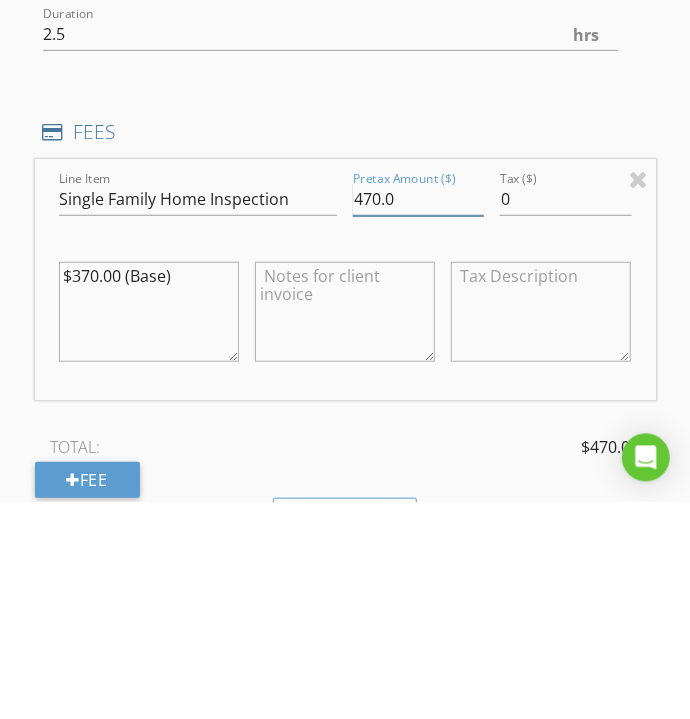 type on "470.0" 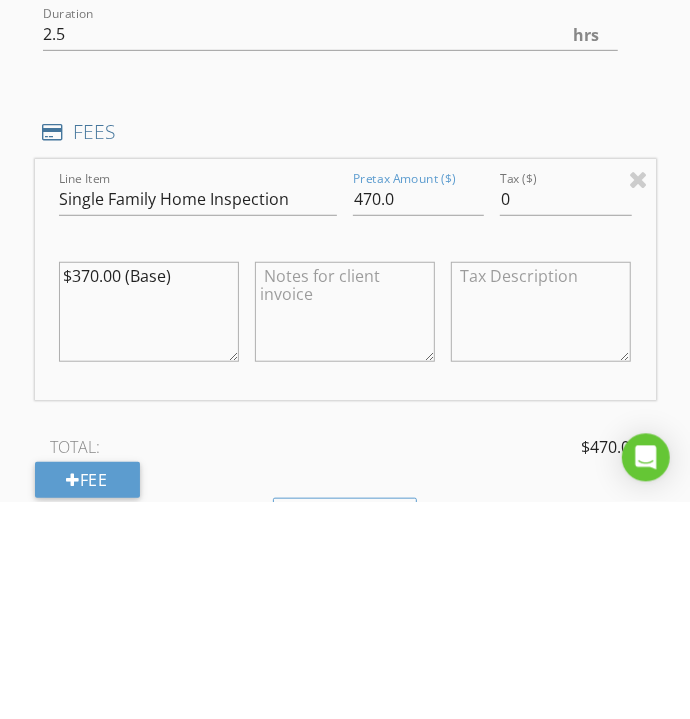 click on "$370.00 (Base)" at bounding box center [149, 529] 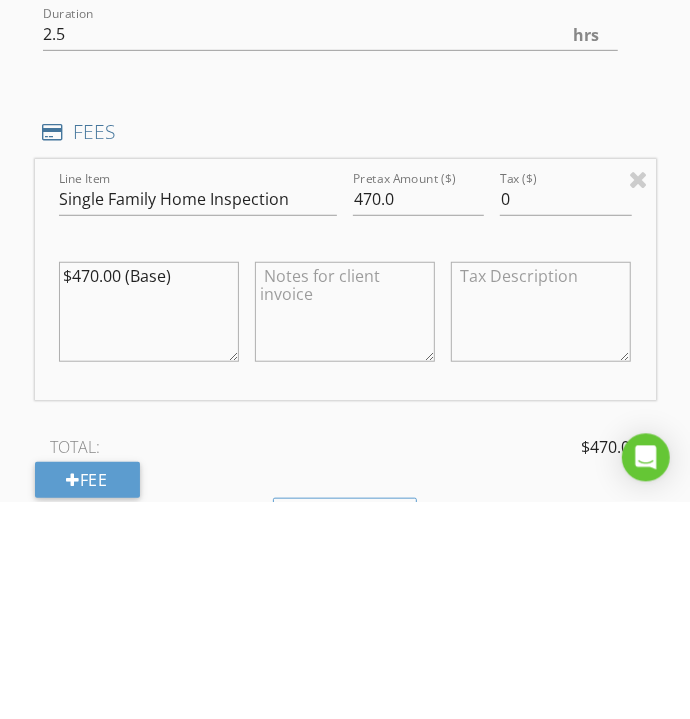 scroll, scrollTop: 2537, scrollLeft: 0, axis: vertical 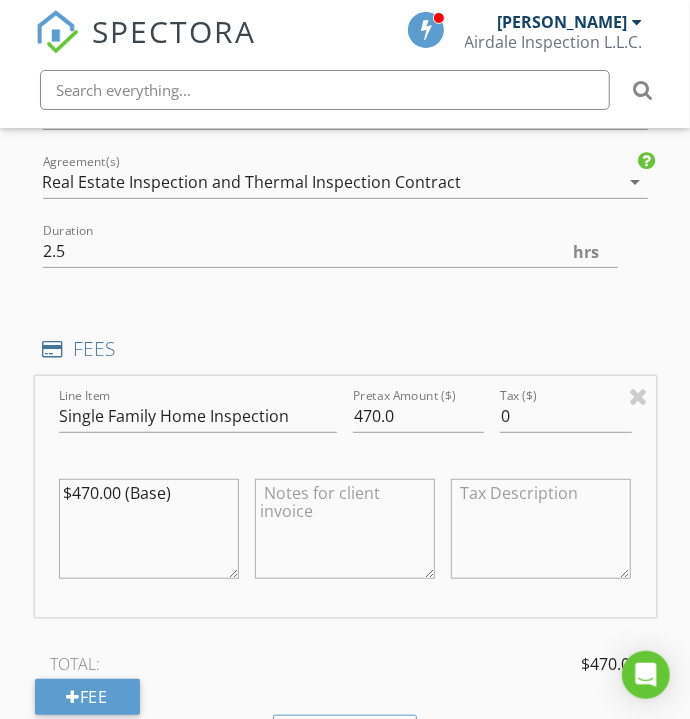 type on "$470.00 (Base)" 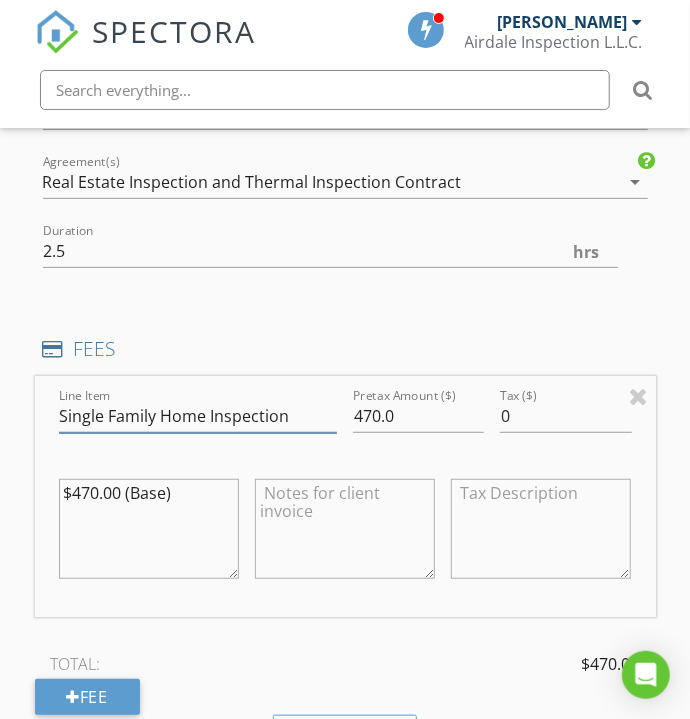 click on "Single Family Home Inspection" at bounding box center [198, 416] 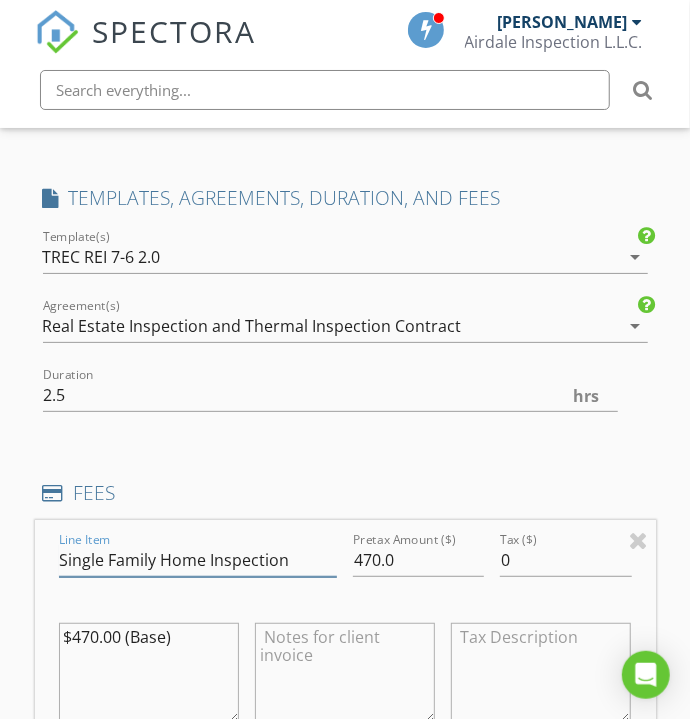scroll, scrollTop: 2393, scrollLeft: 0, axis: vertical 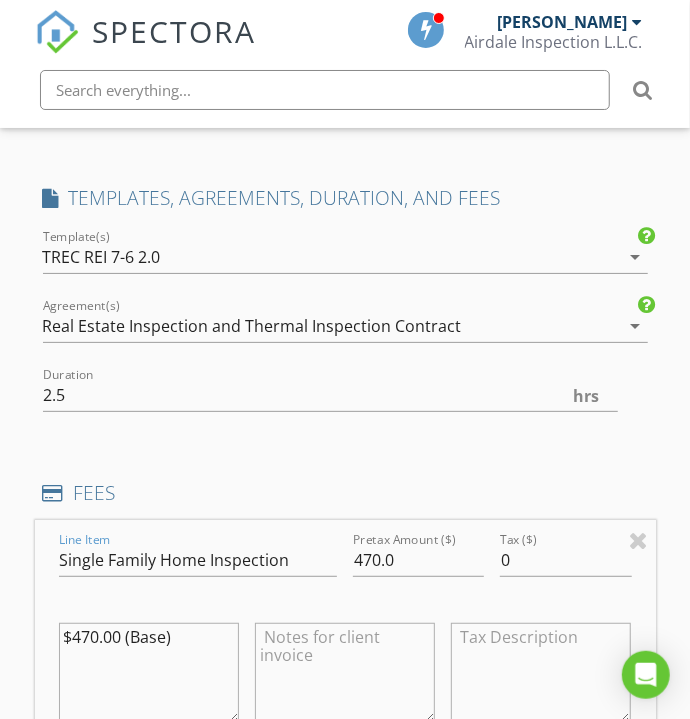 click on "arrow_drop_down" at bounding box center [636, 326] 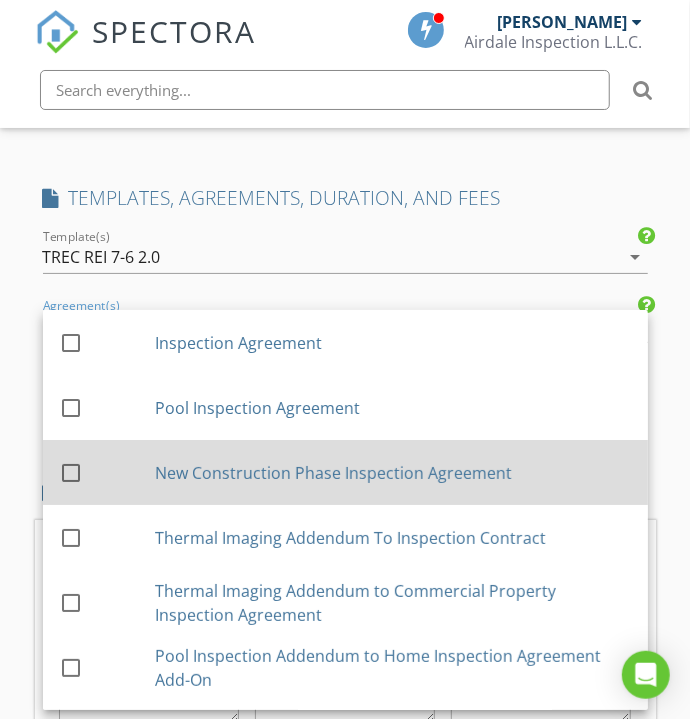 click at bounding box center (71, 473) 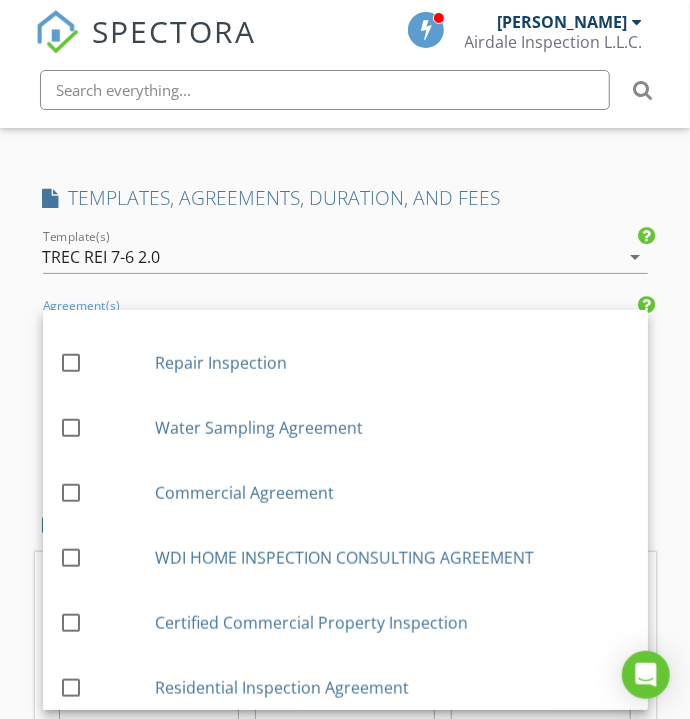 scroll, scrollTop: 560, scrollLeft: 0, axis: vertical 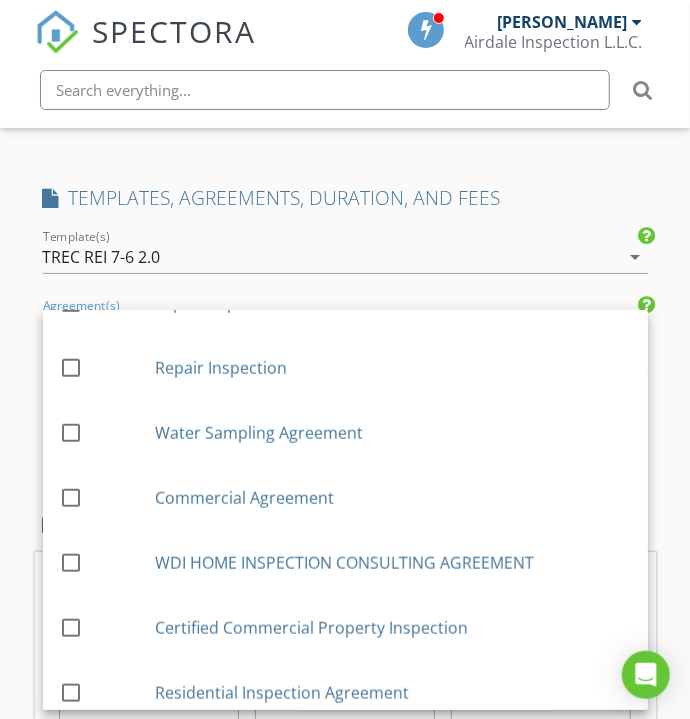 click on "New Inspection
Click here to use the New Order Form
INSPECTOR(S)
check_box   Ruben Salazar   PRIMARY   Ruben Salazar arrow_drop_down   check_box_outline_blank Ruben Salazar specifically requested
Date/Time
07/14/2025 9:00 AM
Location
Address Search       Address 11537 Themis Ct   Unit   City Lorena   State TX   Zip 76655   County McLennan     Square Feet 1650   Year Built   Foundation Slab arrow_drop_down     Ruben Salazar     10.4 miles     (18 minutes)
client
check_box Enable Client CC email for this inspection   Client Search     check_box_outline_blank Client is a Company/Organization     First Name Amy   Last Name Ridenour   Email rdaveamy@hotmail.com   CC Email   Phone 254-723-6653   Address   City   State   Zip       Notes   Private Notes
client
Client Search     check_box_outline_blank     Dave" at bounding box center [345, 267] 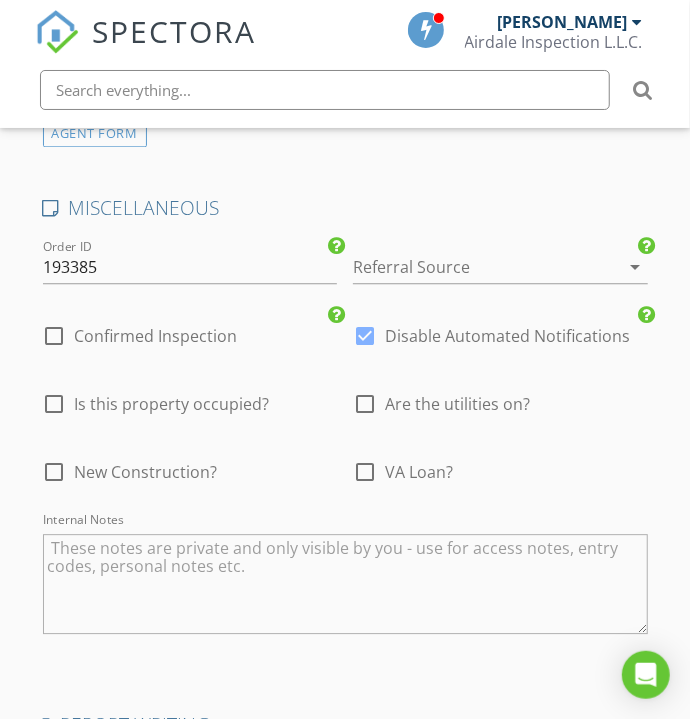 scroll, scrollTop: 3940, scrollLeft: 0, axis: vertical 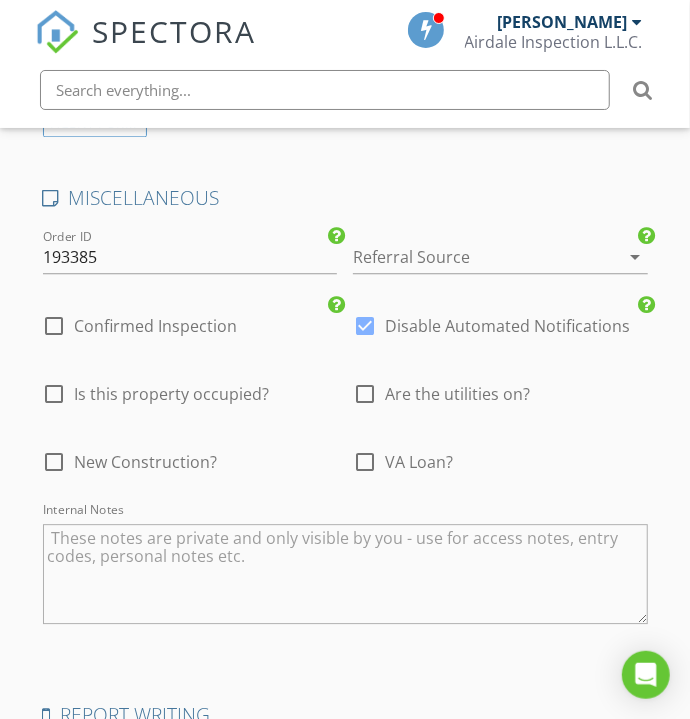 click at bounding box center [472, 257] 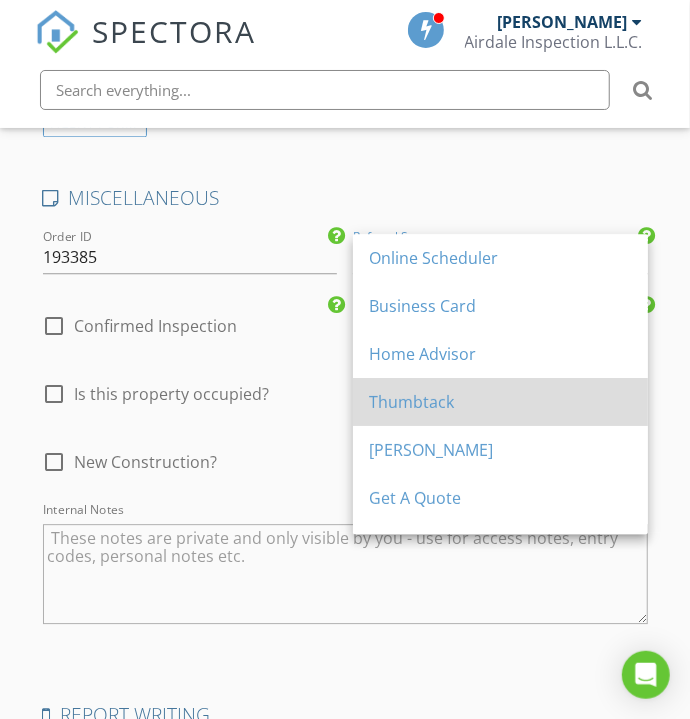 click on "Thumbtack" at bounding box center (500, 402) 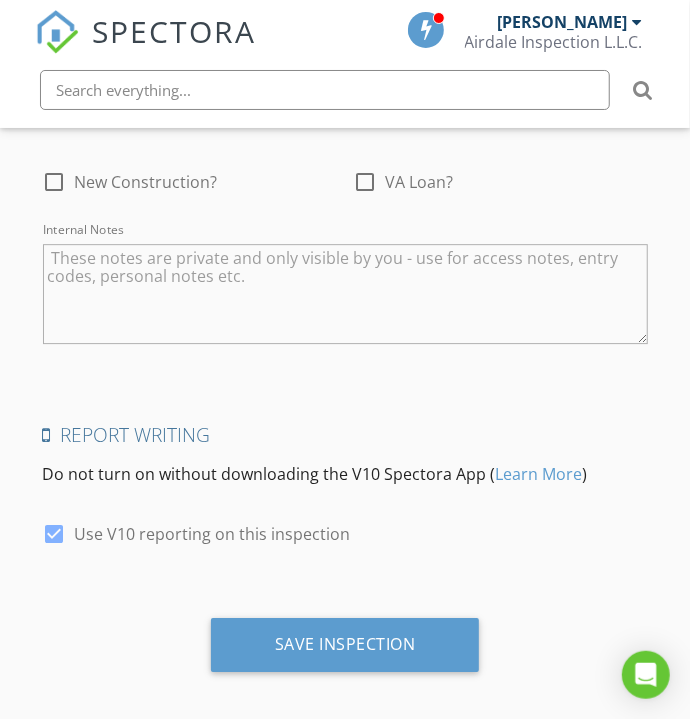 scroll, scrollTop: 4228, scrollLeft: 0, axis: vertical 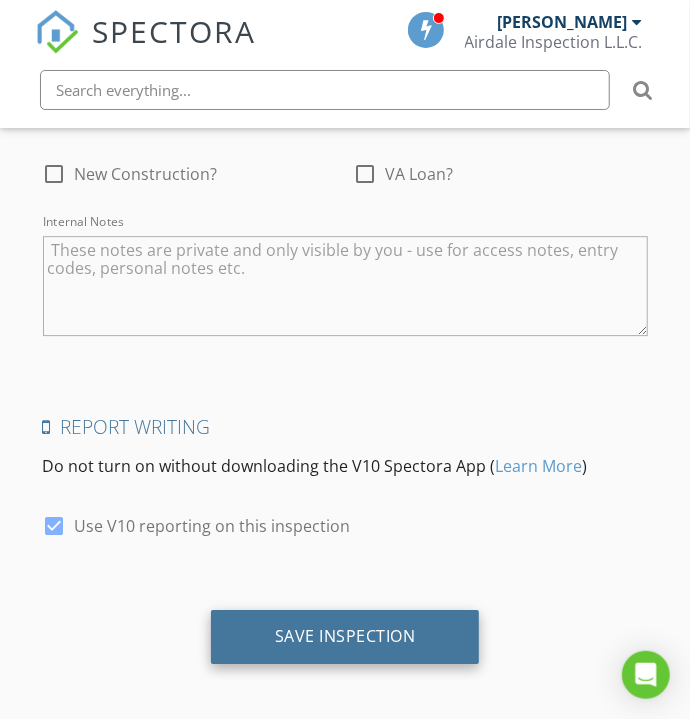 click on "Save Inspection" at bounding box center [345, 637] 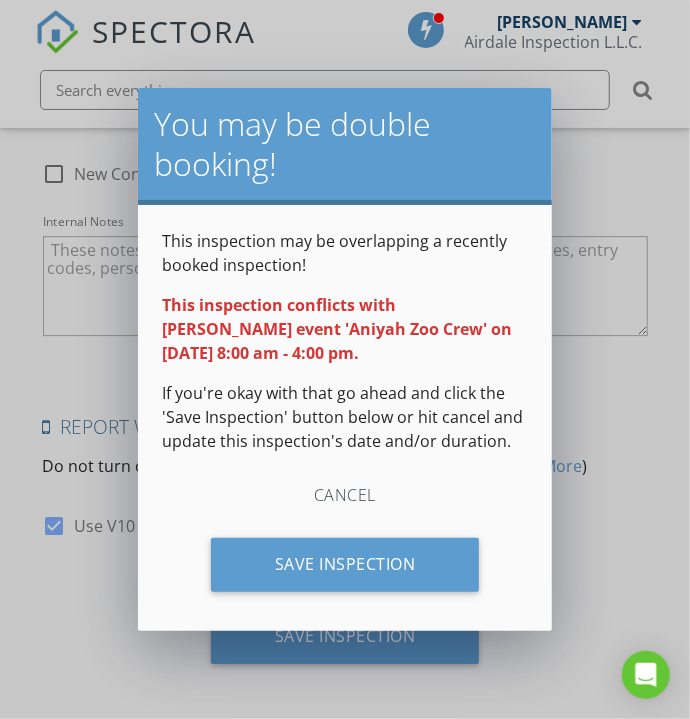 click on "Cancel" at bounding box center (345, 496) 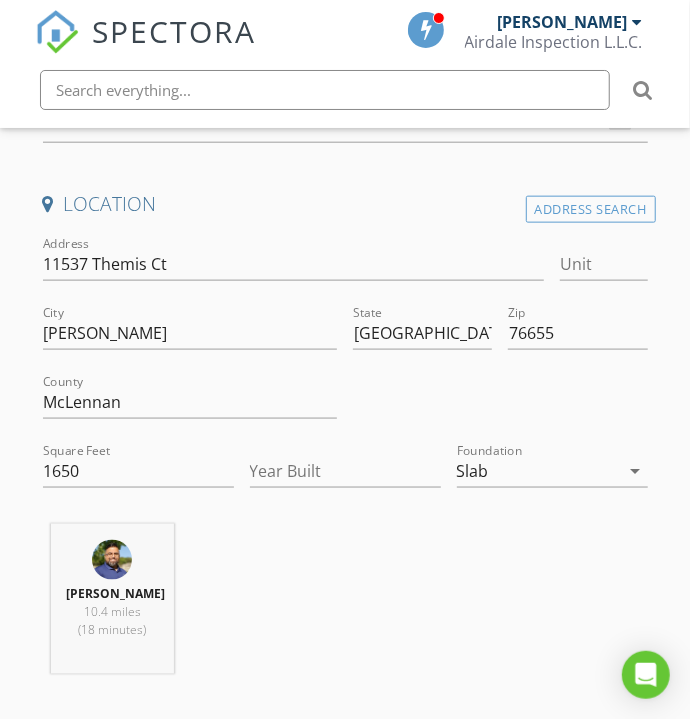 scroll, scrollTop: 662, scrollLeft: 0, axis: vertical 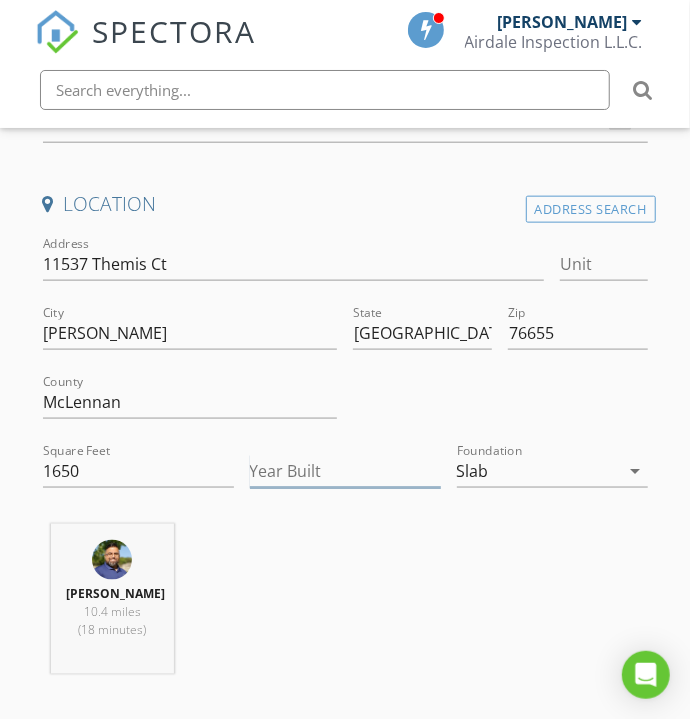 click on "Year Built" at bounding box center [345, 471] 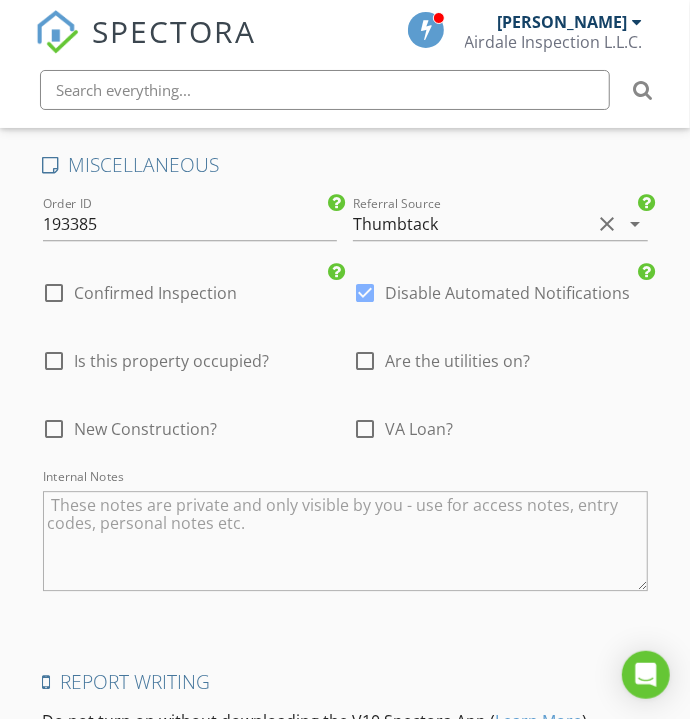 scroll, scrollTop: 4228, scrollLeft: 0, axis: vertical 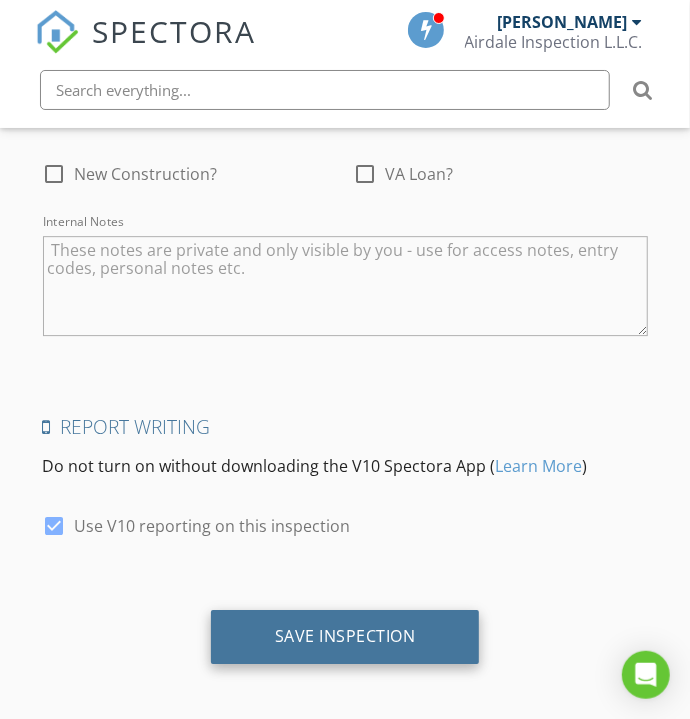 type on "2025" 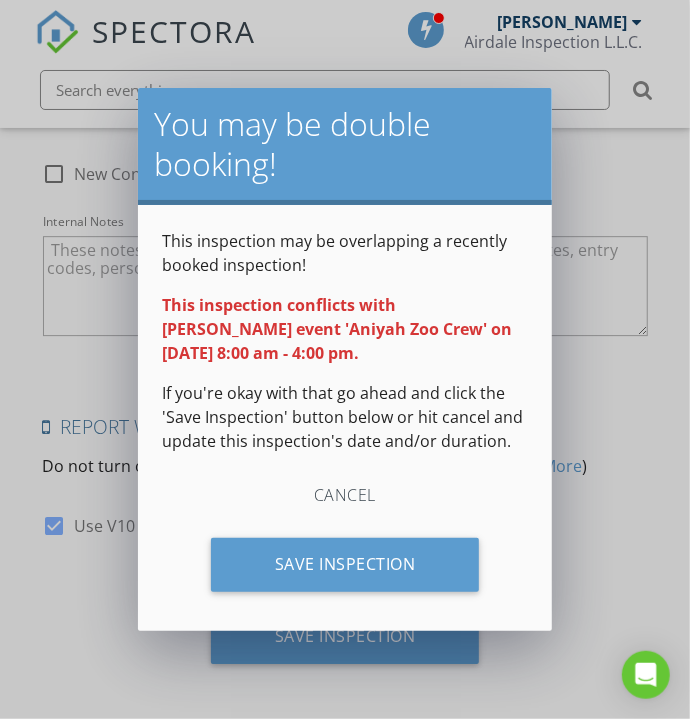 click on "Cancel" at bounding box center [345, 496] 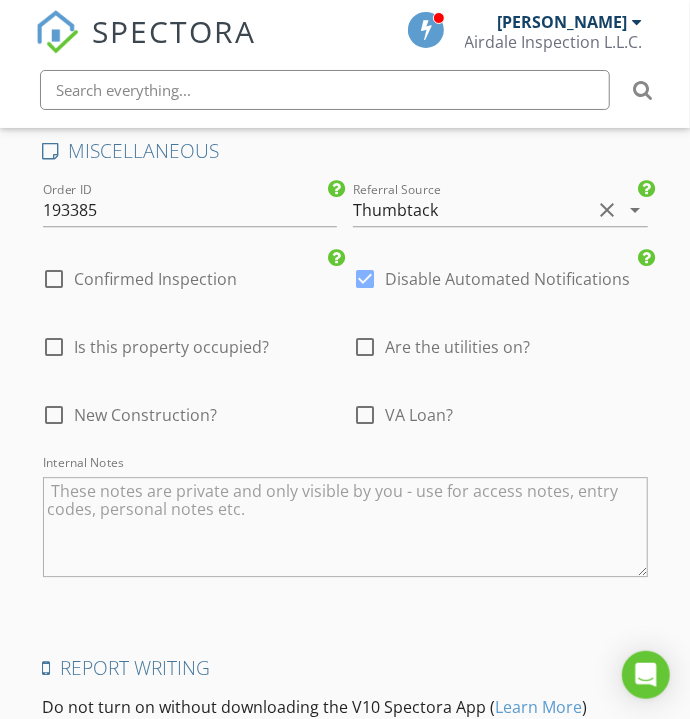 scroll, scrollTop: 4228, scrollLeft: 0, axis: vertical 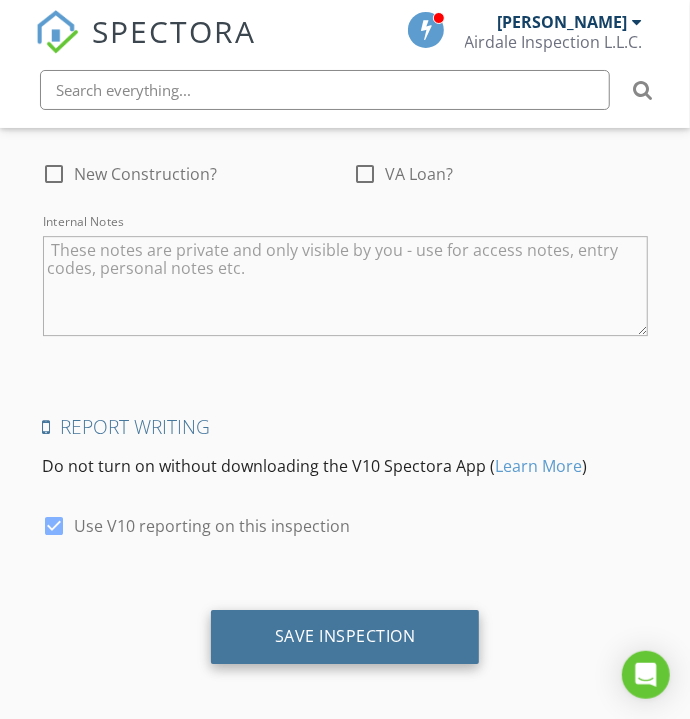 click on "Save Inspection" at bounding box center (345, 637) 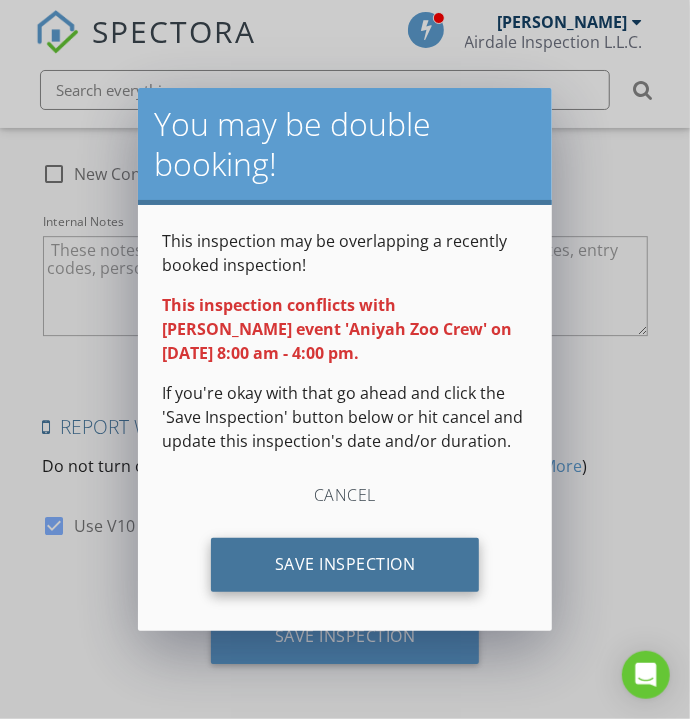 click on "Save Inspection" at bounding box center [345, 565] 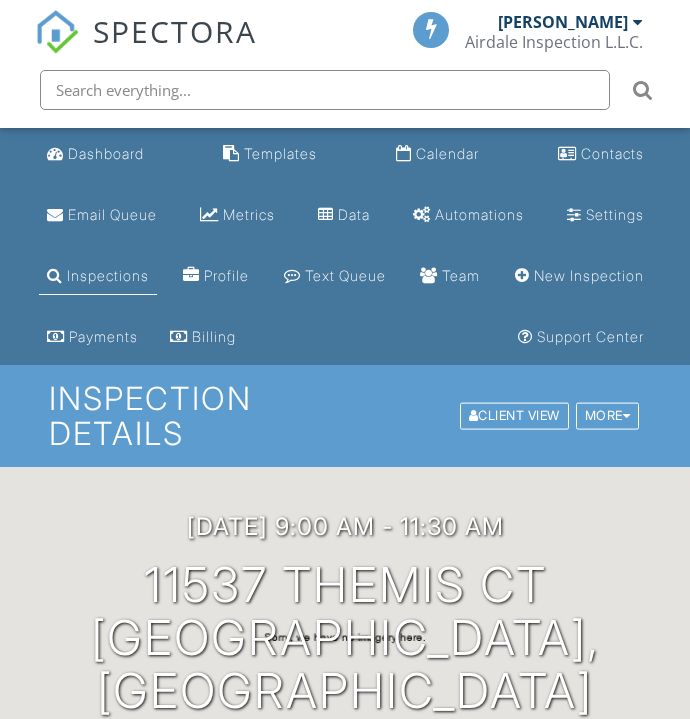 scroll, scrollTop: 0, scrollLeft: 0, axis: both 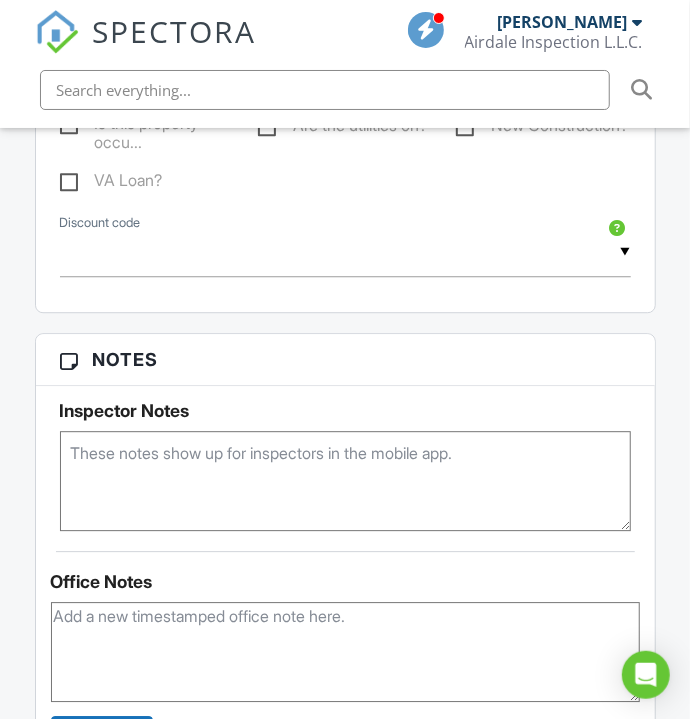 click at bounding box center [345, 252] 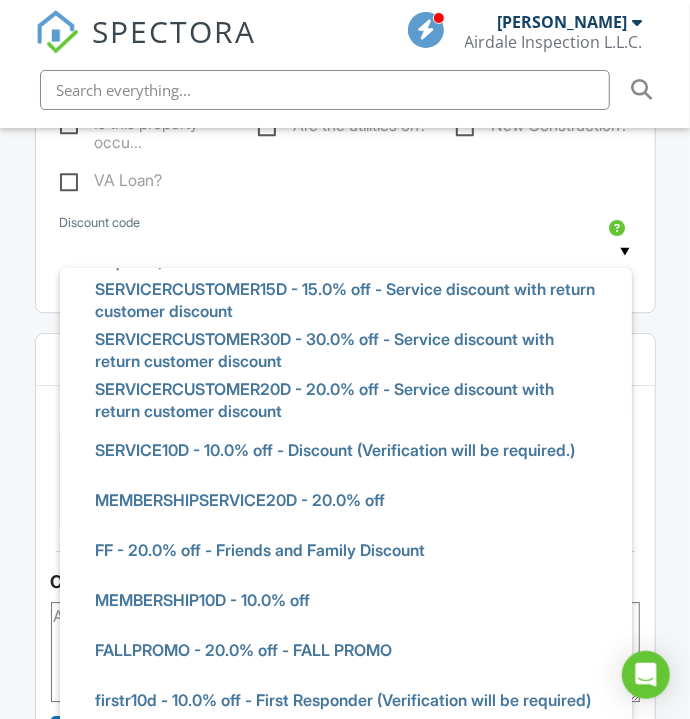 scroll, scrollTop: 109, scrollLeft: 0, axis: vertical 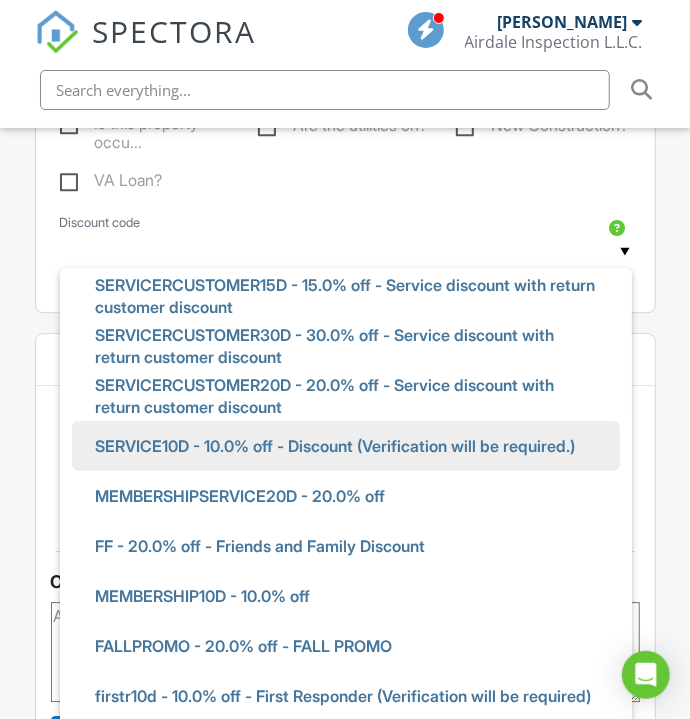 click on "SERVICE10D - 10.0% off - Discount (Verification will be required.)" at bounding box center (336, 446) 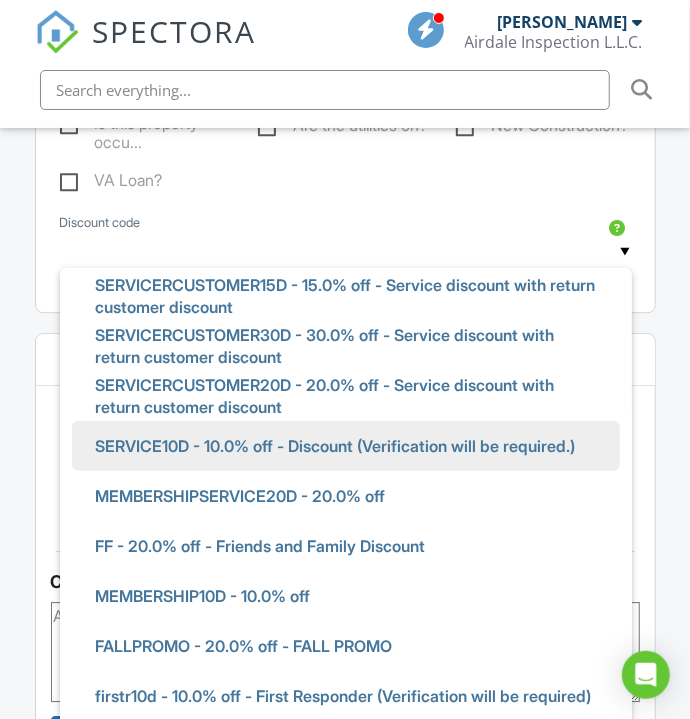 type on "SERVICE10D - 10.0% off - Discount (Verification will be required.)" 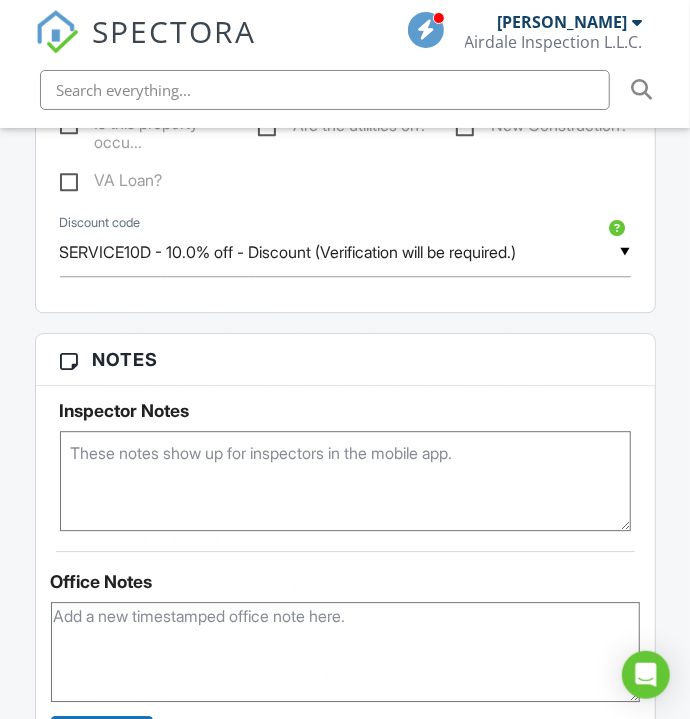 scroll, scrollTop: 0, scrollLeft: 0, axis: both 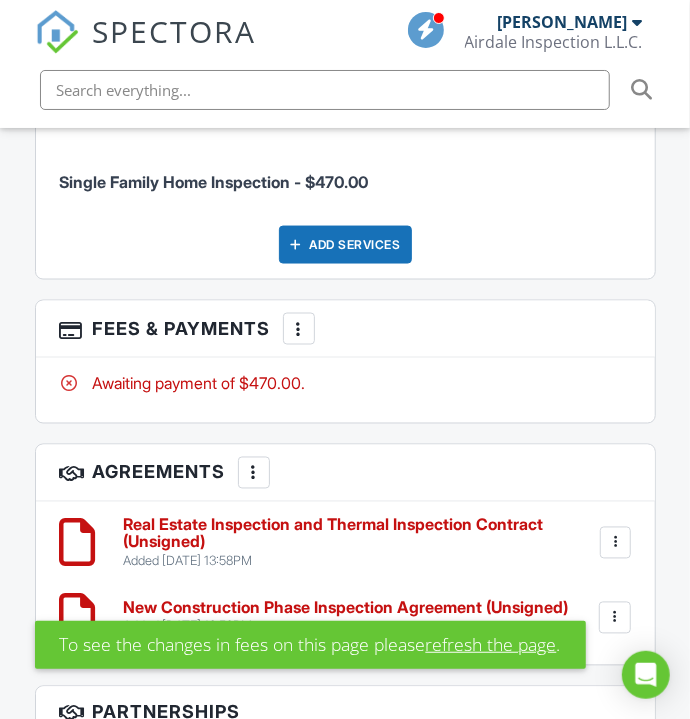 click on "refresh the page" at bounding box center [491, 644] 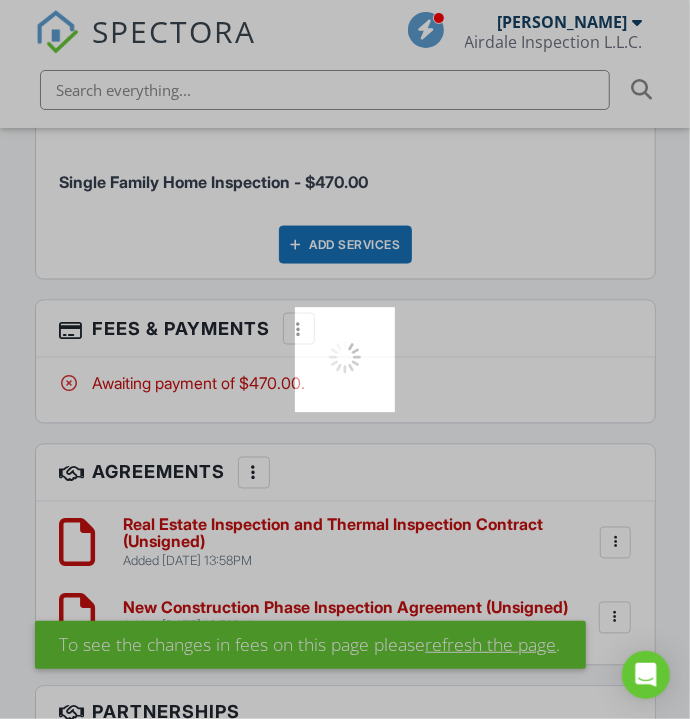 scroll, scrollTop: 0, scrollLeft: 0, axis: both 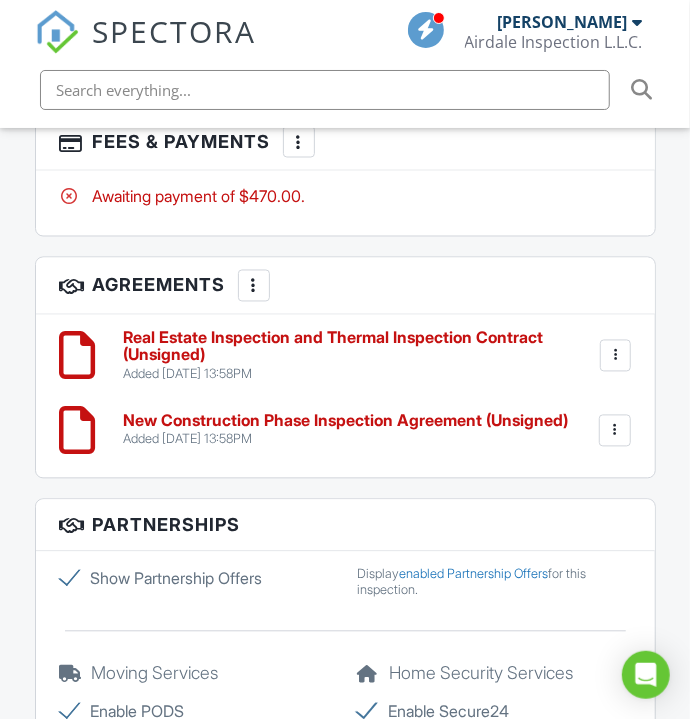 click at bounding box center (299, 142) 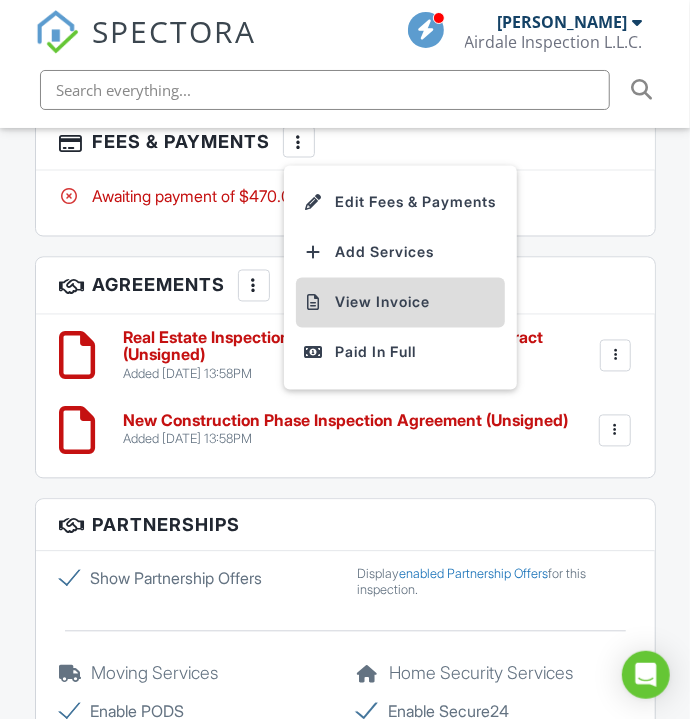 click on "View Invoice" at bounding box center (400, 303) 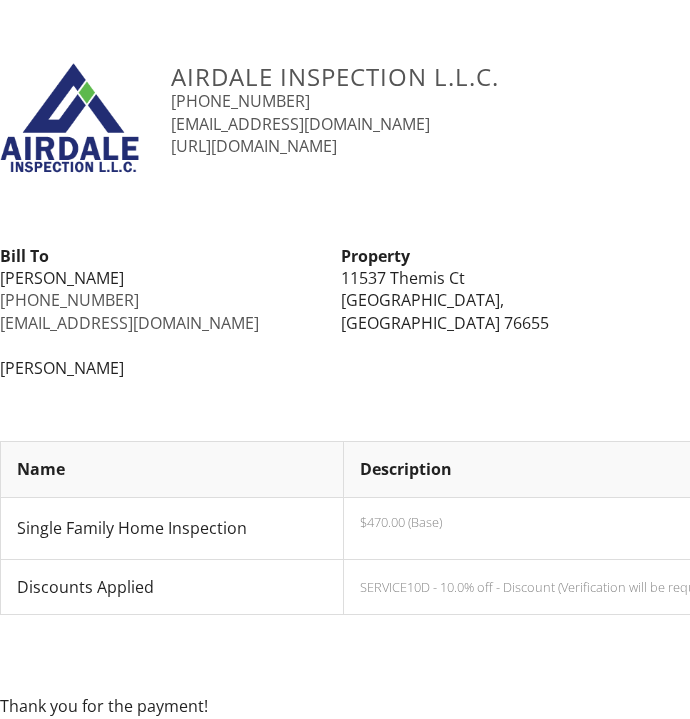 scroll, scrollTop: 0, scrollLeft: 0, axis: both 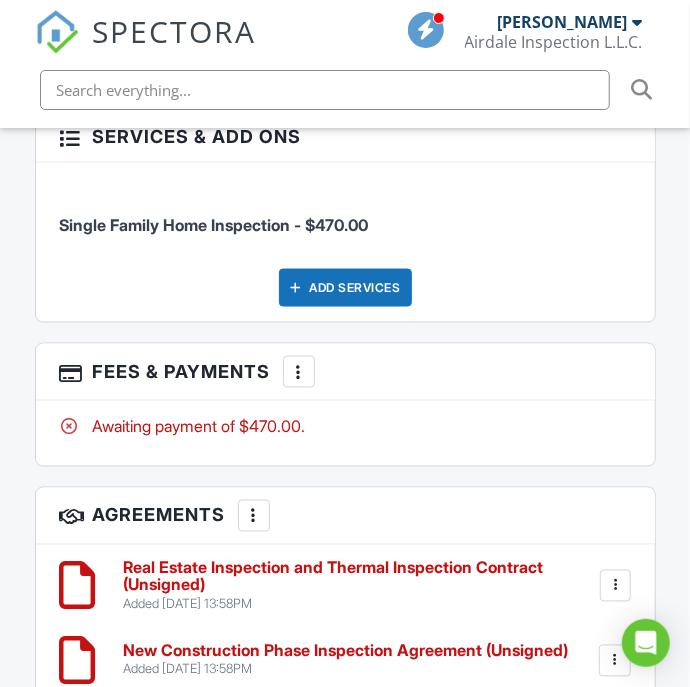 click at bounding box center [299, 372] 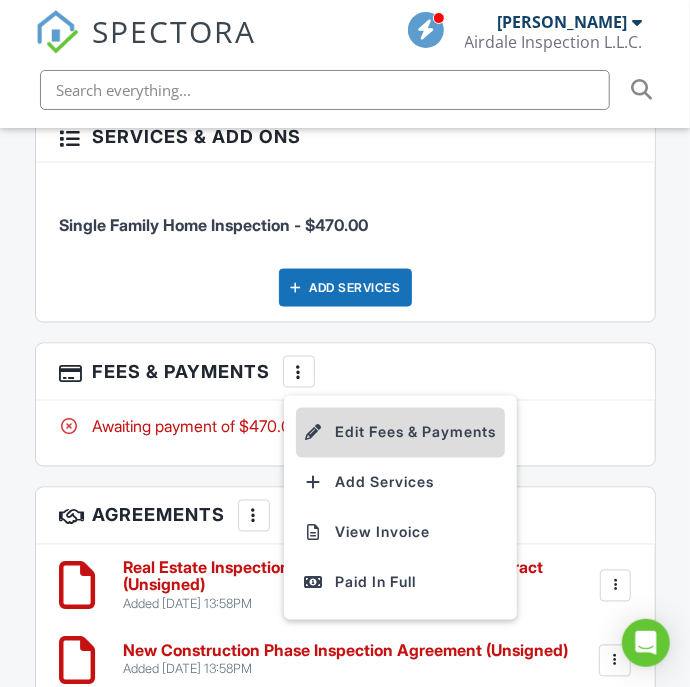 click on "Edit Fees & Payments" at bounding box center [400, 433] 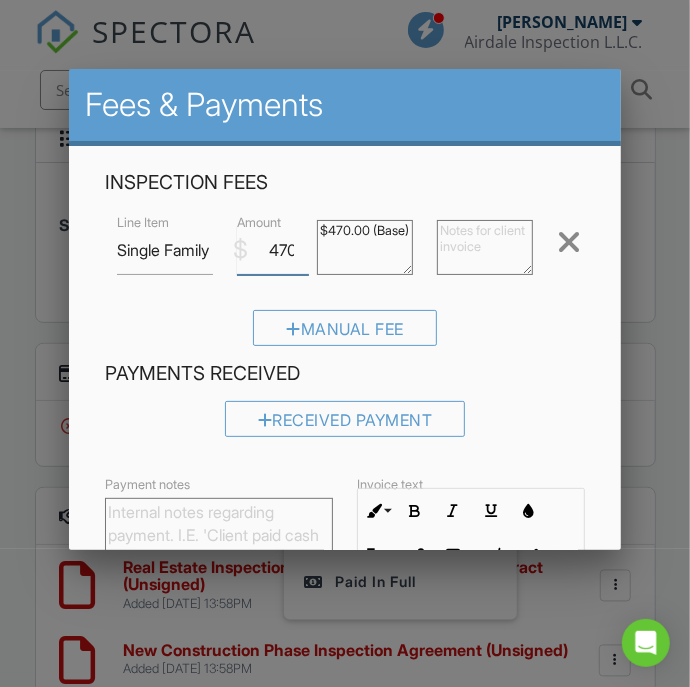 click on "470.00" at bounding box center [273, 250] 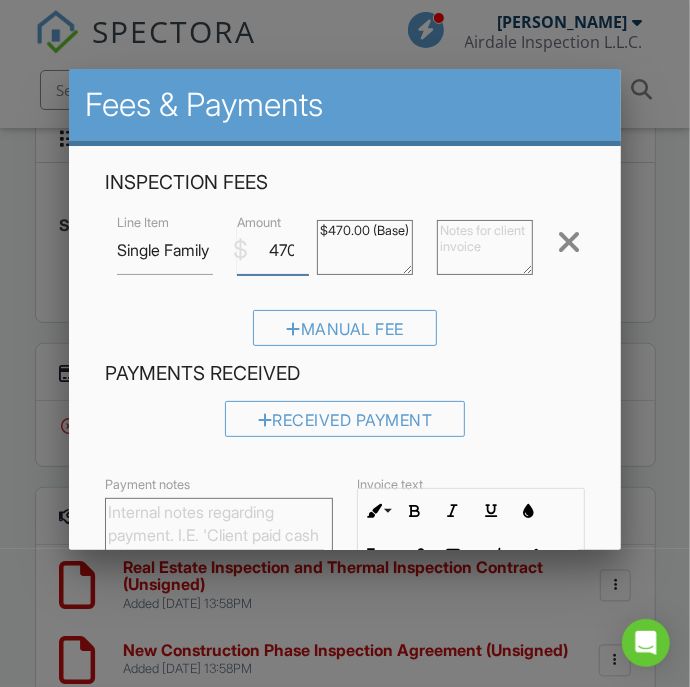 click on "470.00" at bounding box center [273, 250] 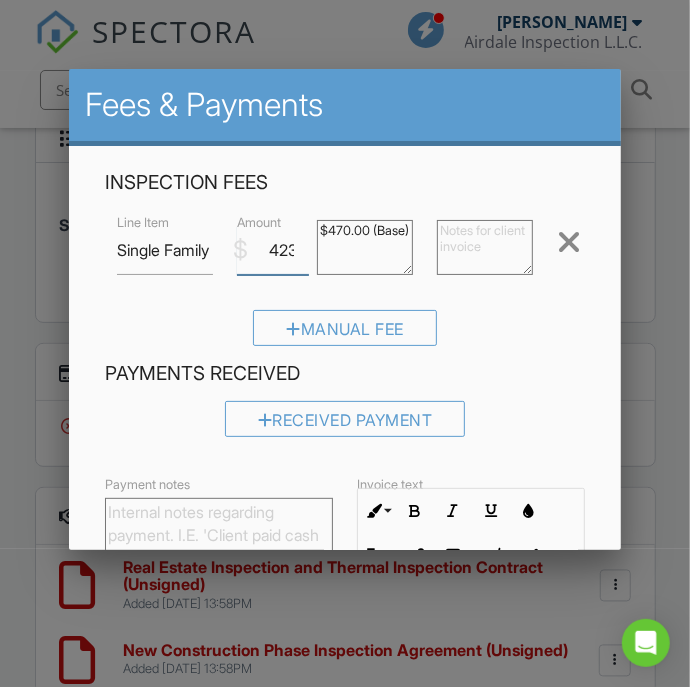 type on "423.00" 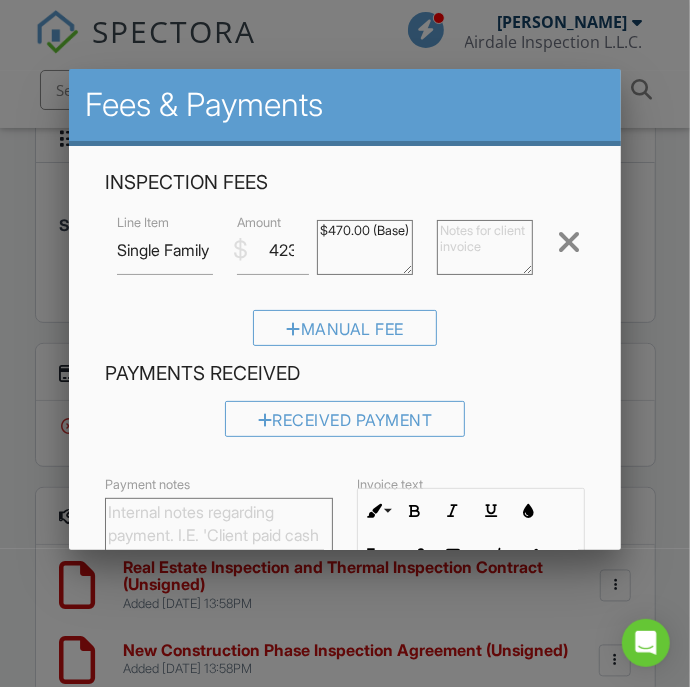 click on "$470.00 (Base)" at bounding box center [365, 247] 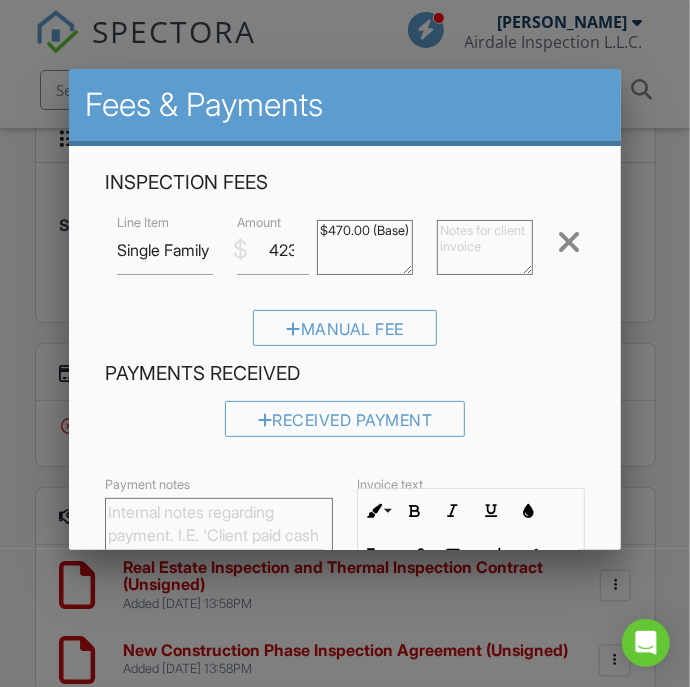 click on "$470.00 (Base)" at bounding box center [365, 247] 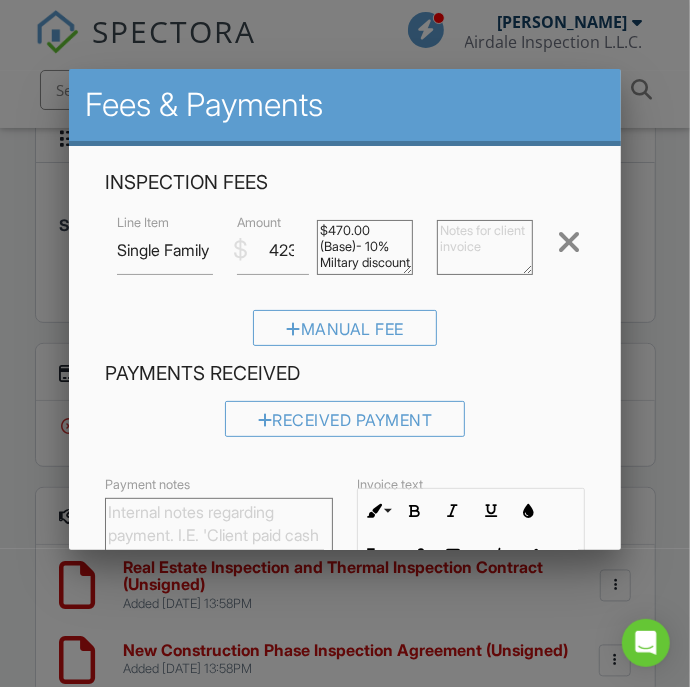scroll, scrollTop: 12, scrollLeft: 0, axis: vertical 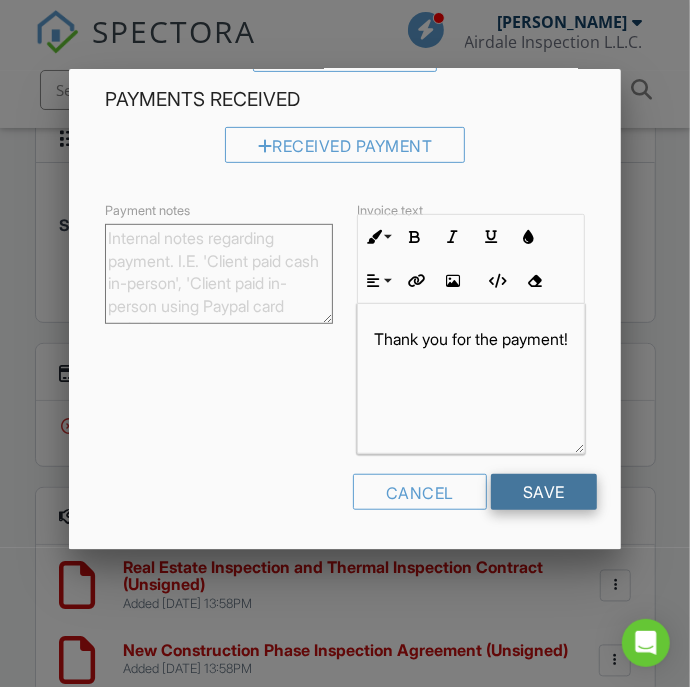 type on "$470.00 (Base)- 10% Miltary discount" 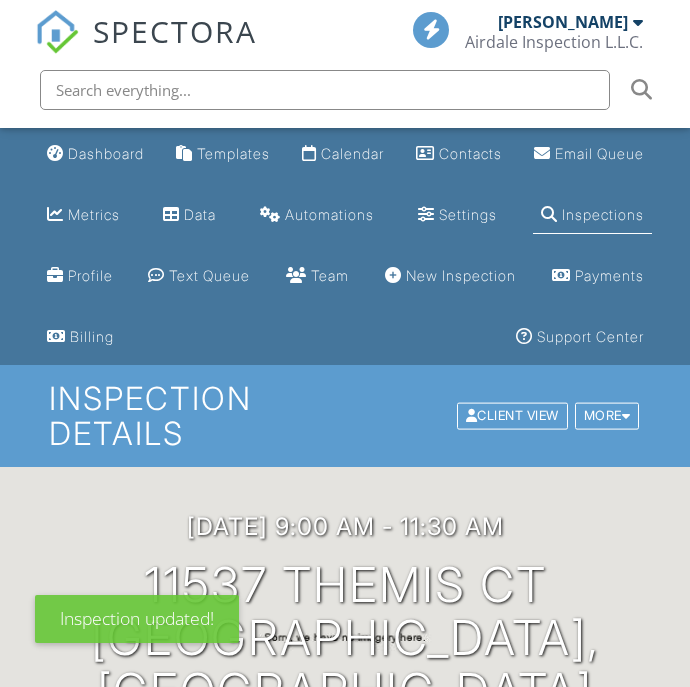 scroll, scrollTop: 0, scrollLeft: 0, axis: both 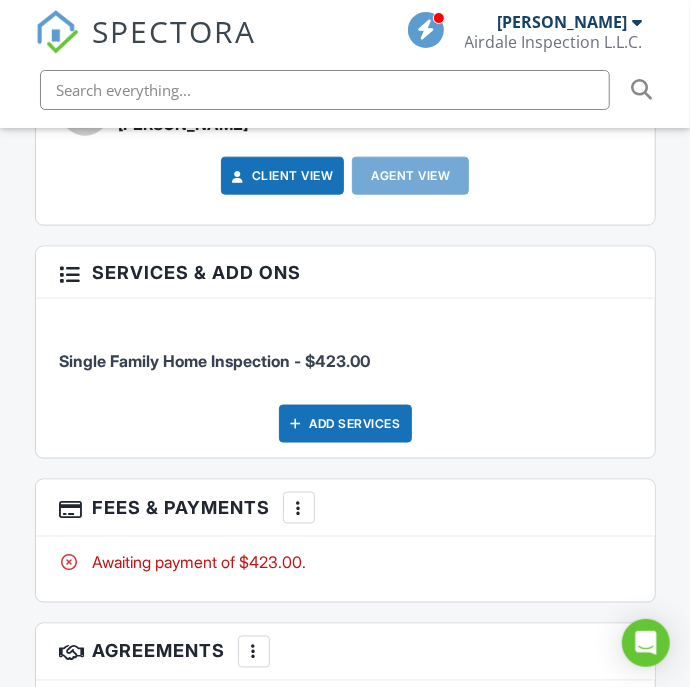 click on "Inspector
[PERSON_NAME]
[PHONE_NUMBER]
[EMAIL_ADDRESS][DOMAIN_NAME]
[URL][DOMAIN_NAME]
Make Invisible
Mark As Requested
Remove
Update Client
First name
[PERSON_NAME]
Last name
[PERSON_NAME]
Email (required)
[EMAIL_ADDRESS][DOMAIN_NAME]
CC Email
Phone
[PHONE_NUMBER]
Address
City
State
Zip
Internal notes visible only to the company
Private notes visible only to company admins
Updating the client email address will resend the confirmation email and update all queued automated emails.
Cancel
Save
Confirm client deletion
This will remove the client from this inspection. All email reminders and follow-ups will be removed as well. Note that this is only an option before publishing a report.
Cancel
Remove Client" at bounding box center [345, 29] 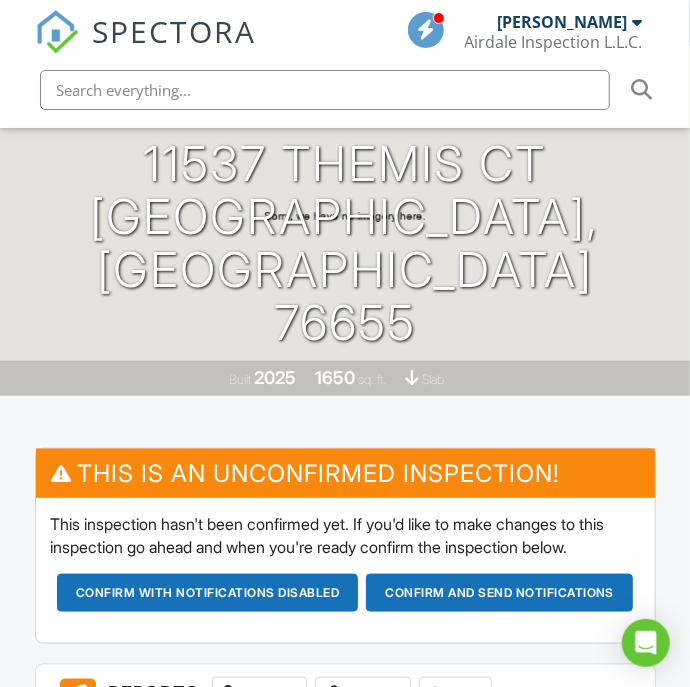 scroll, scrollTop: 425, scrollLeft: 0, axis: vertical 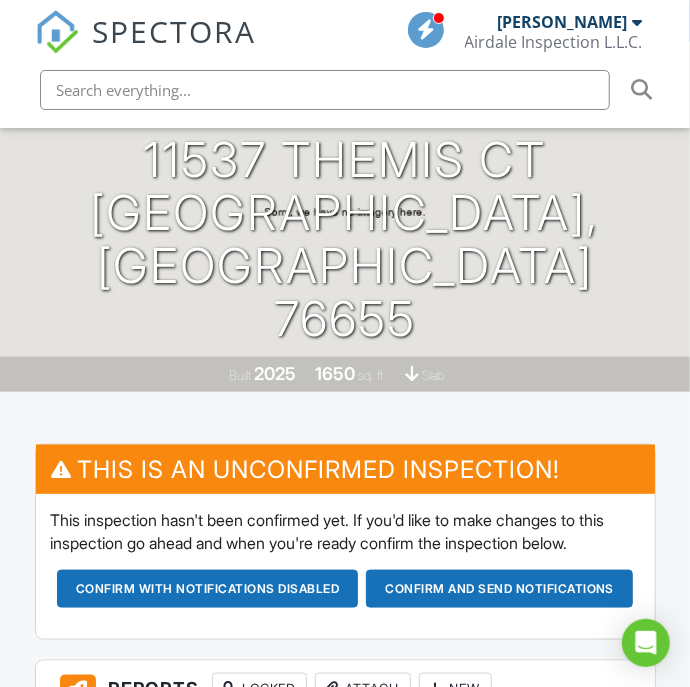 click on "Confirm and send notifications" at bounding box center [208, 589] 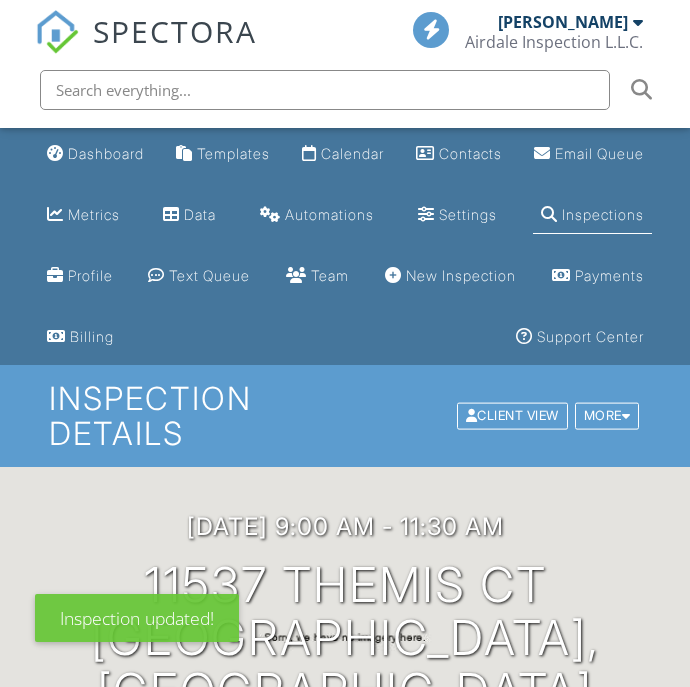 scroll, scrollTop: 0, scrollLeft: 0, axis: both 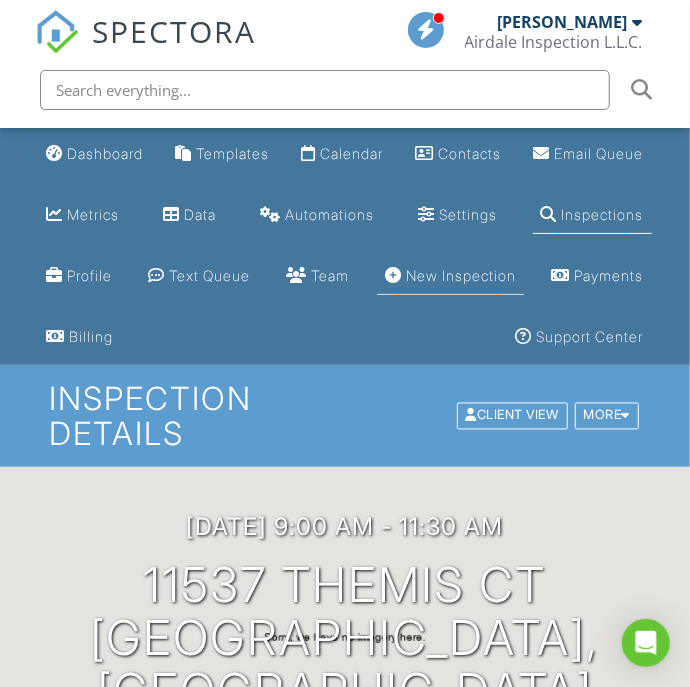 click on "New Inspection" at bounding box center [461, 275] 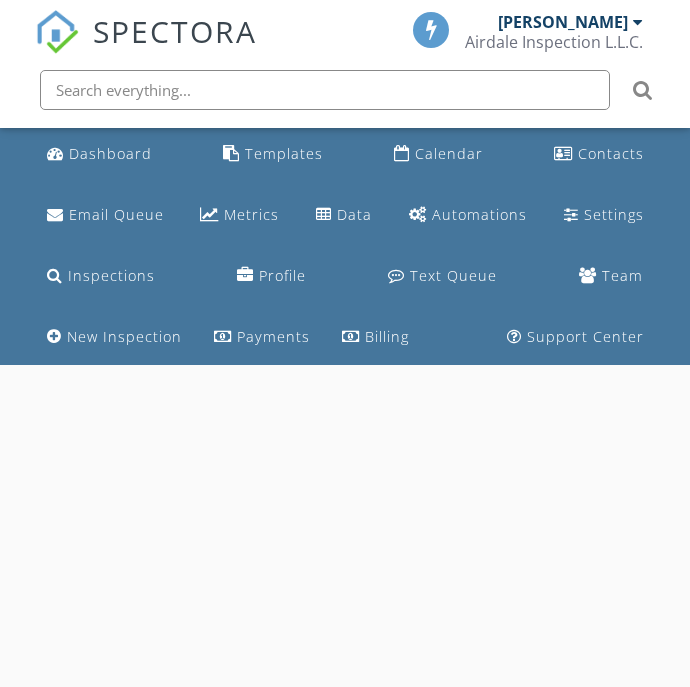 scroll, scrollTop: 0, scrollLeft: 0, axis: both 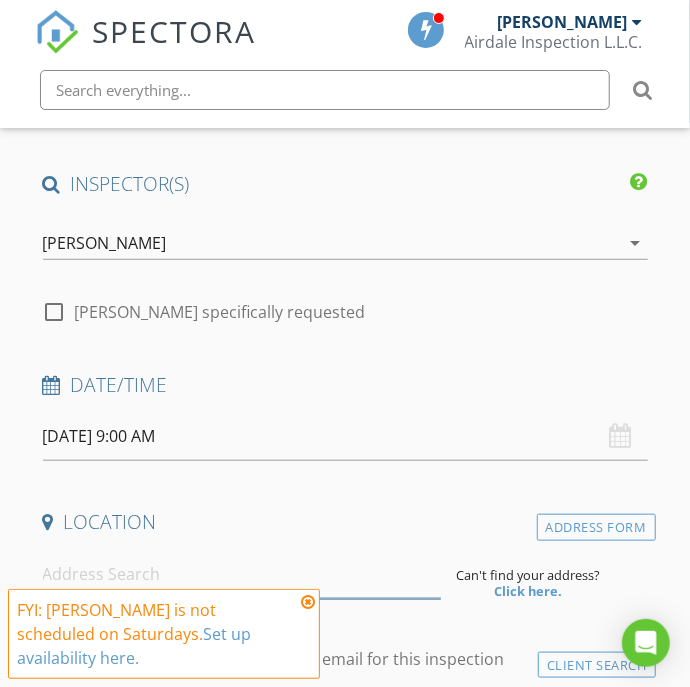 click at bounding box center (242, 574) 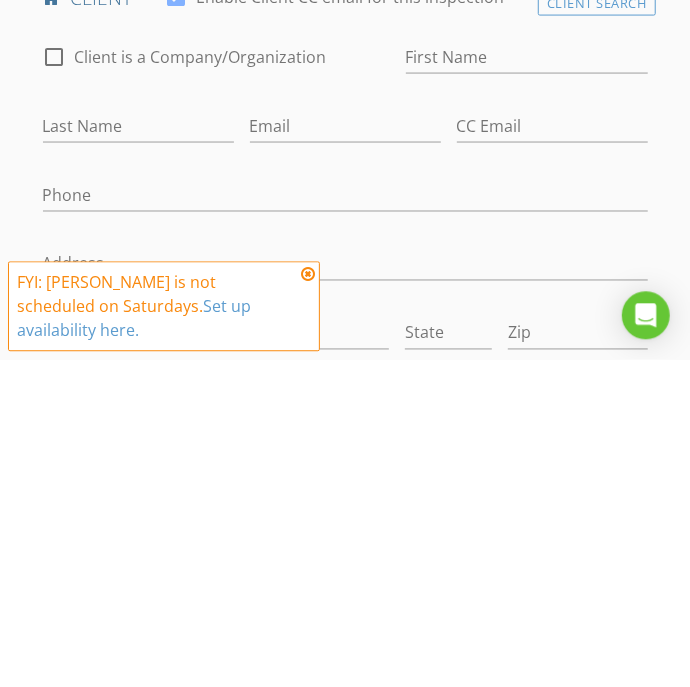 scroll, scrollTop: 679, scrollLeft: 0, axis: vertical 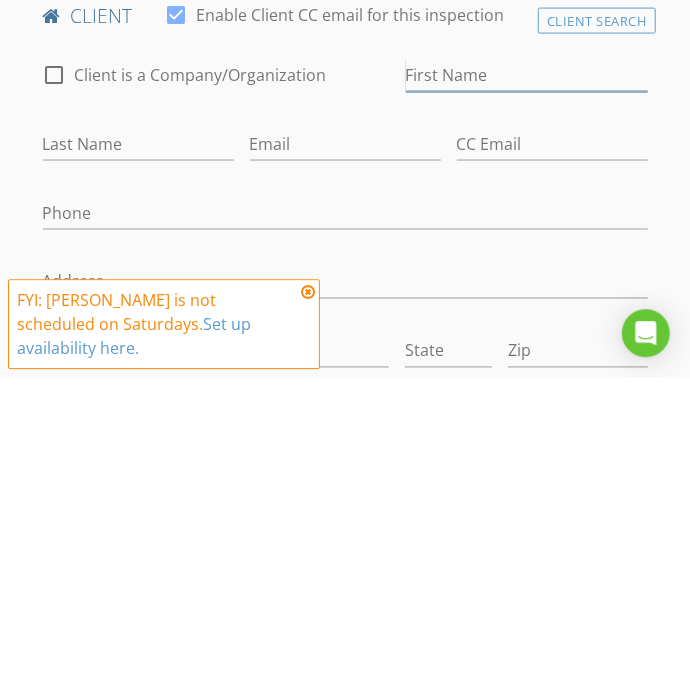 click on "First Name" at bounding box center [527, 384] 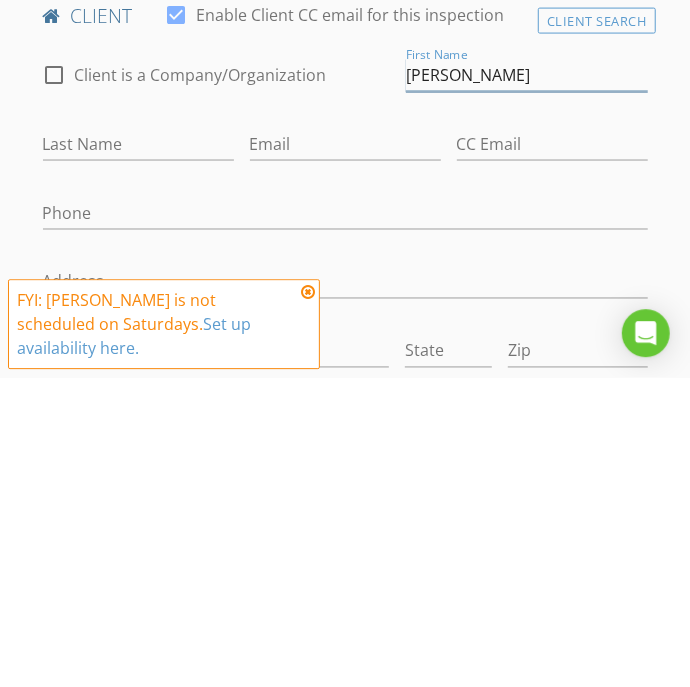 type on "[PERSON_NAME]" 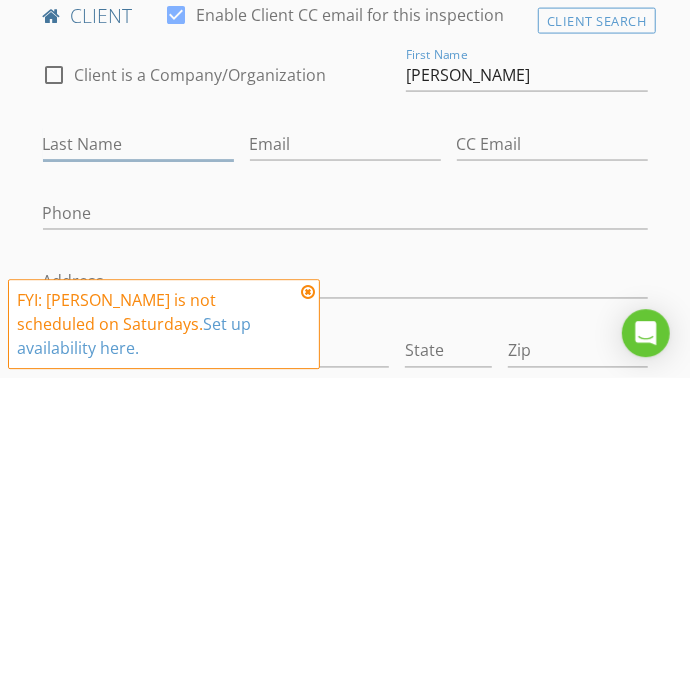 click on "Last Name" at bounding box center (138, 453) 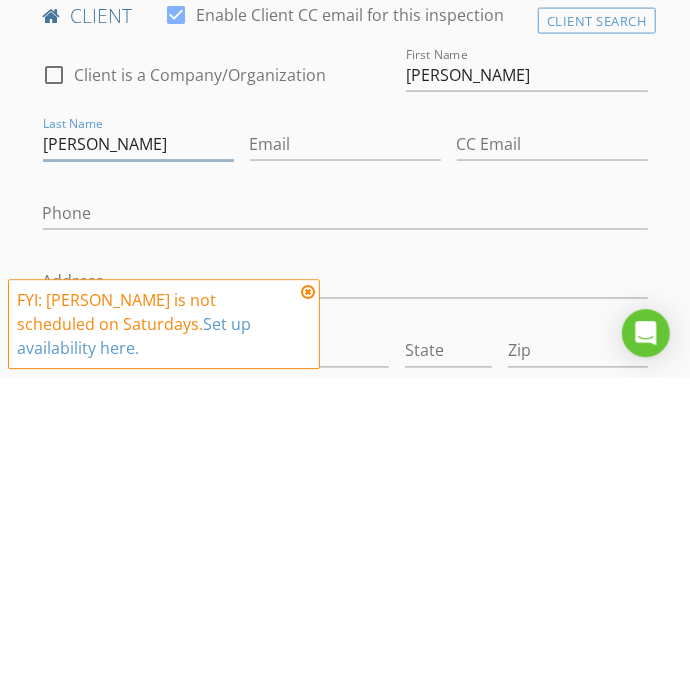 type on "[PERSON_NAME]" 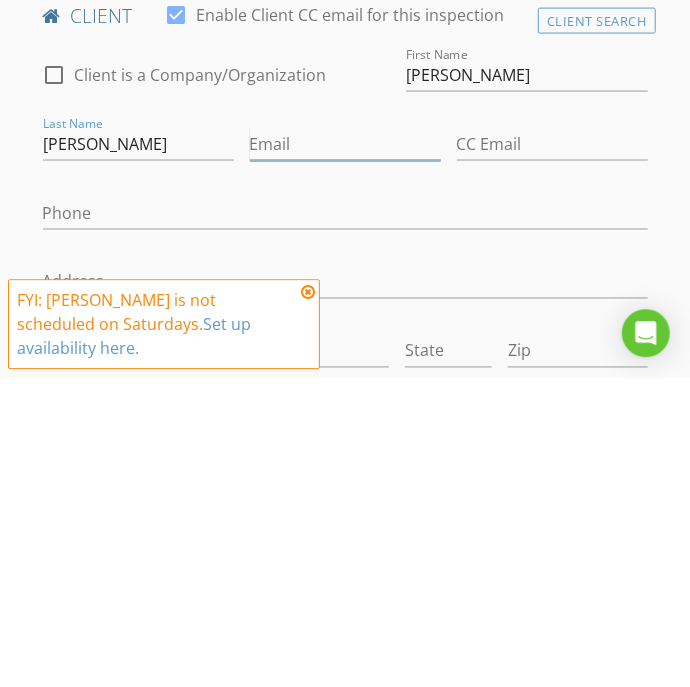 click on "Email" at bounding box center [345, 453] 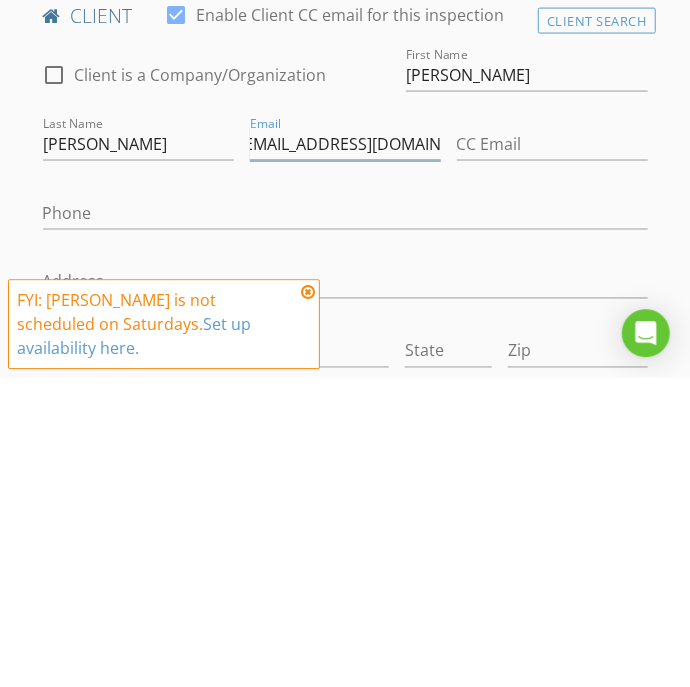 scroll, scrollTop: 0, scrollLeft: 7, axis: horizontal 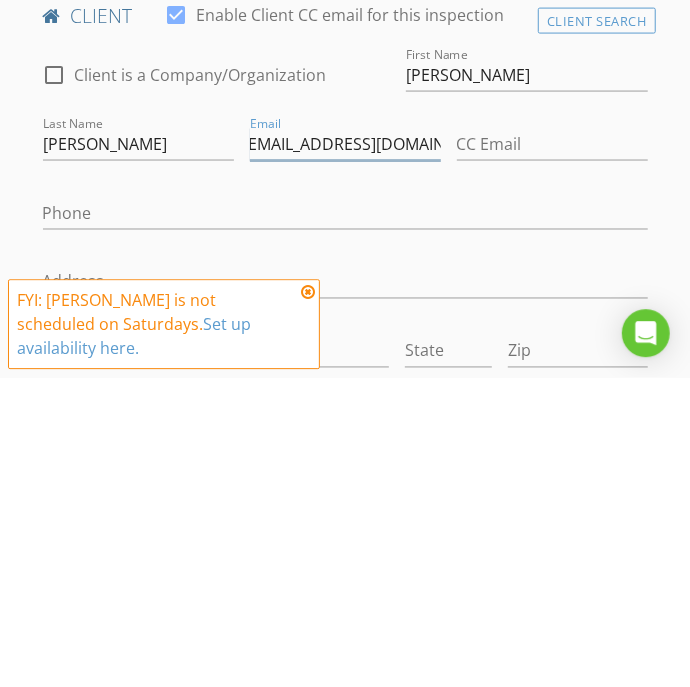 click on "[EMAIL_ADDRESS][DOMAIN_NAME]" at bounding box center [345, 453] 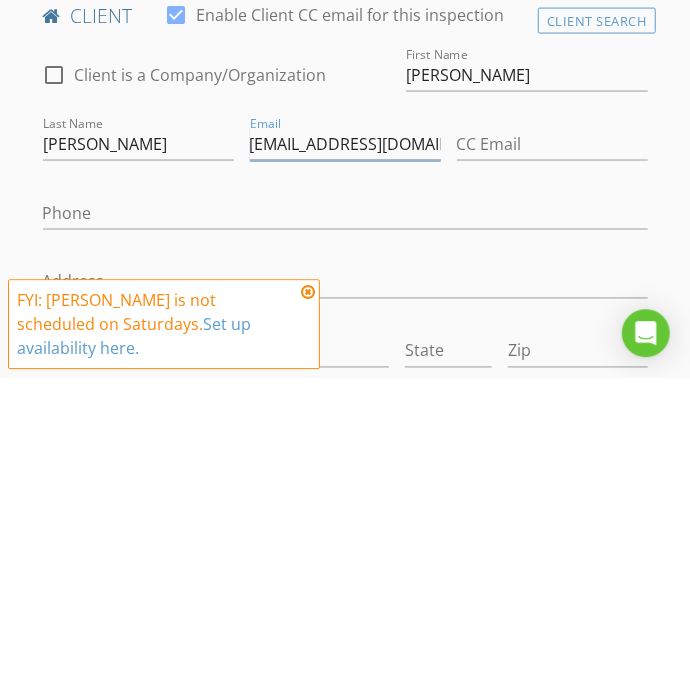 type on "[EMAIL_ADDRESS][DOMAIN_NAME]" 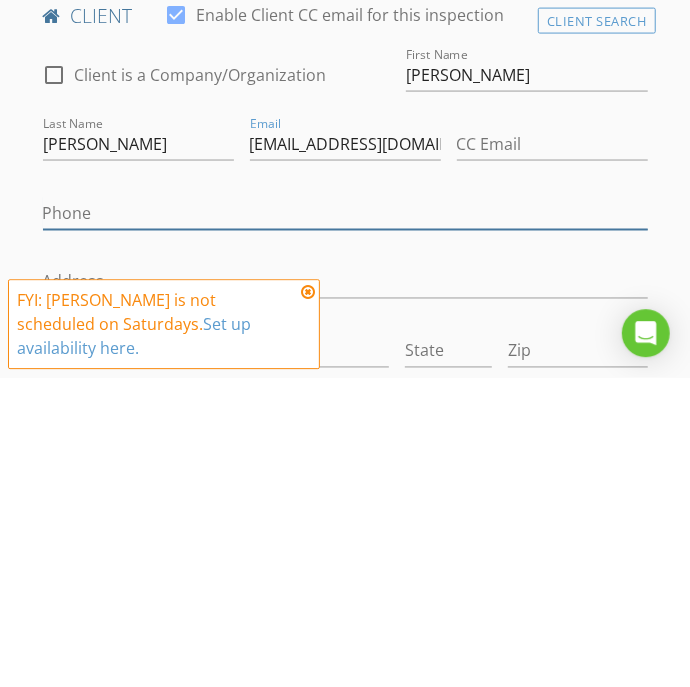 click on "Phone" at bounding box center (345, 522) 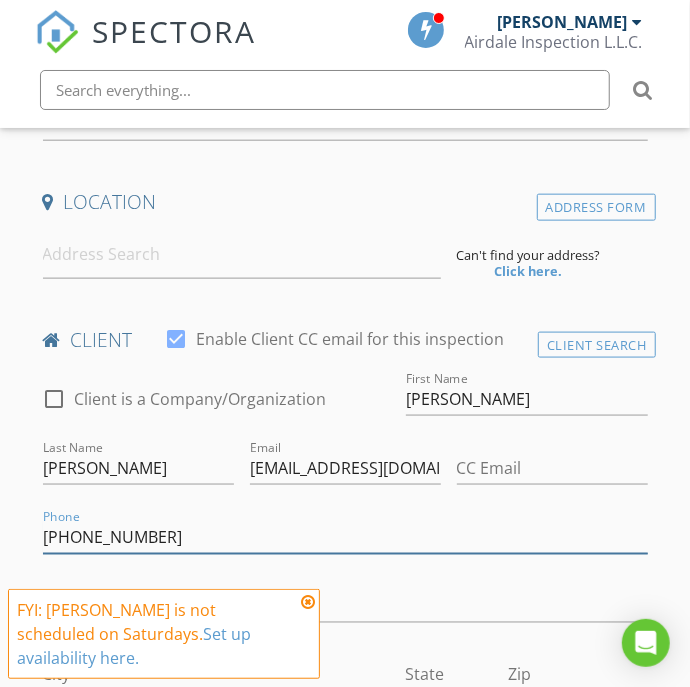 scroll, scrollTop: 661, scrollLeft: 0, axis: vertical 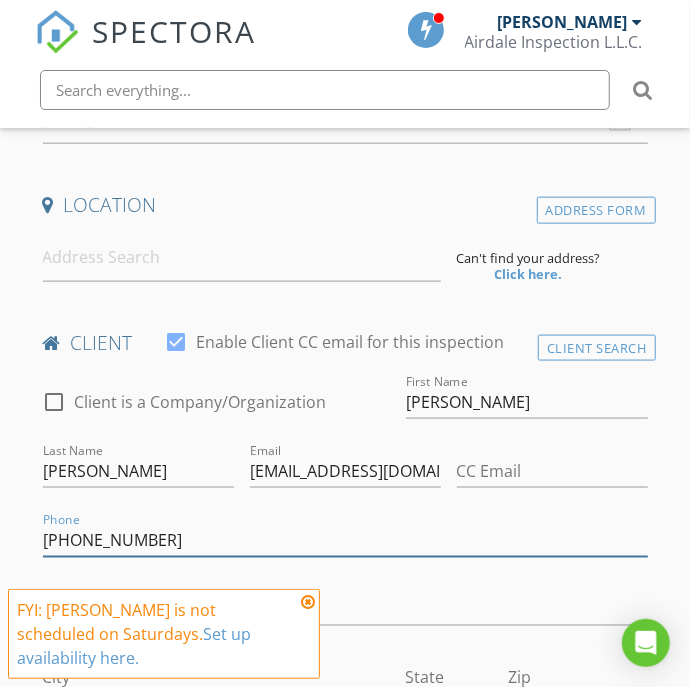 type on "[PHONE_NUMBER]" 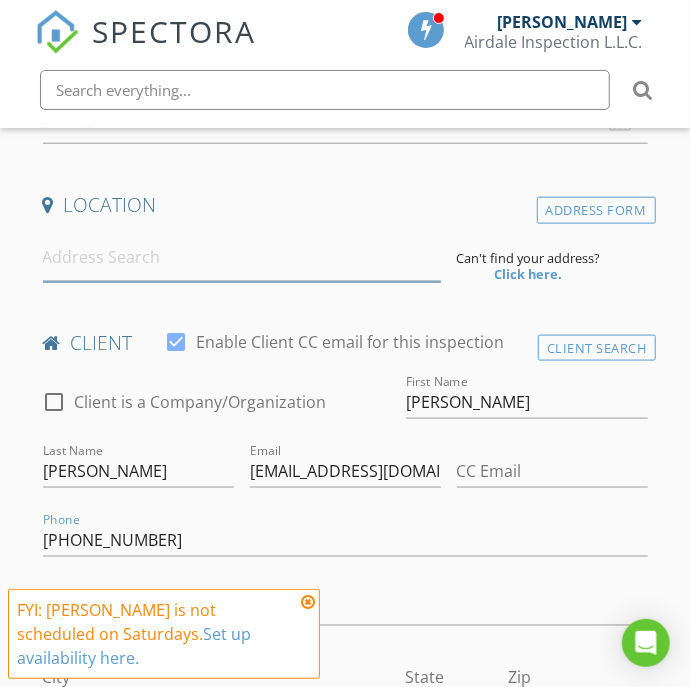 click at bounding box center (242, 257) 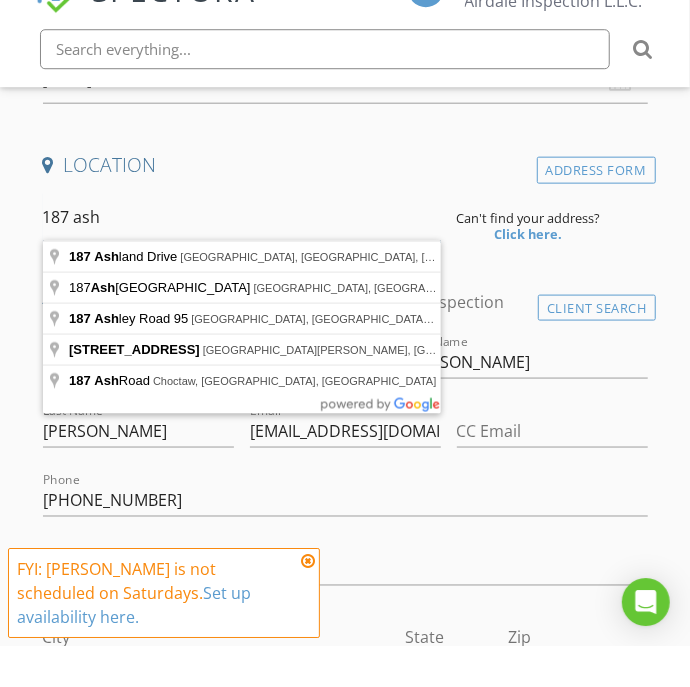 scroll, scrollTop: 661, scrollLeft: 0, axis: vertical 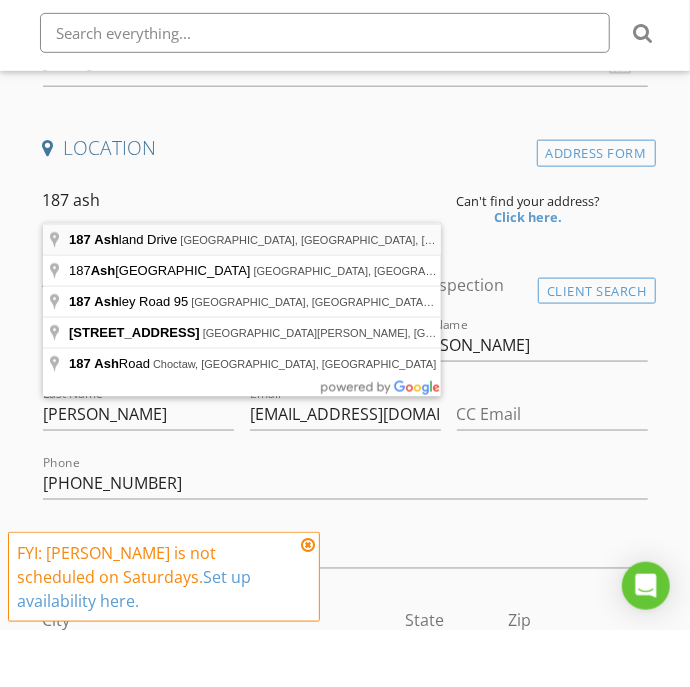type on "187 Ashland Drive, Waco, TX, USA" 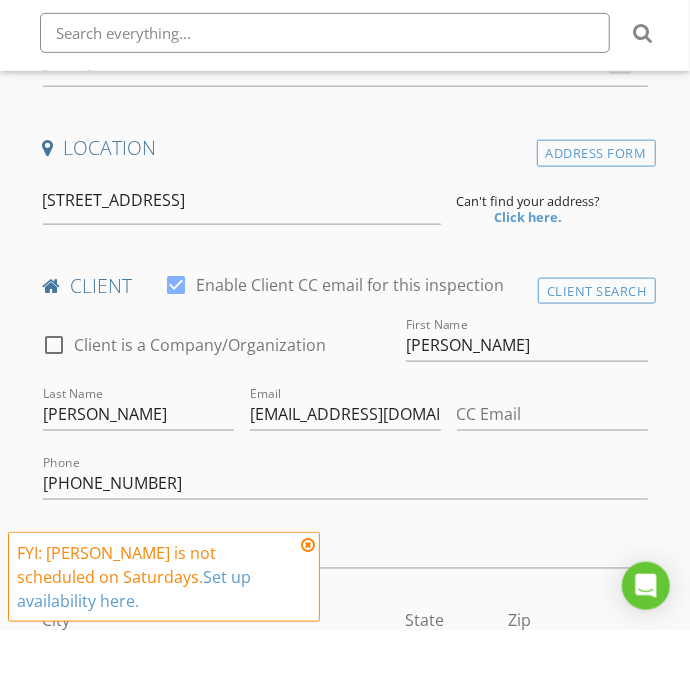 scroll, scrollTop: 661, scrollLeft: 0, axis: vertical 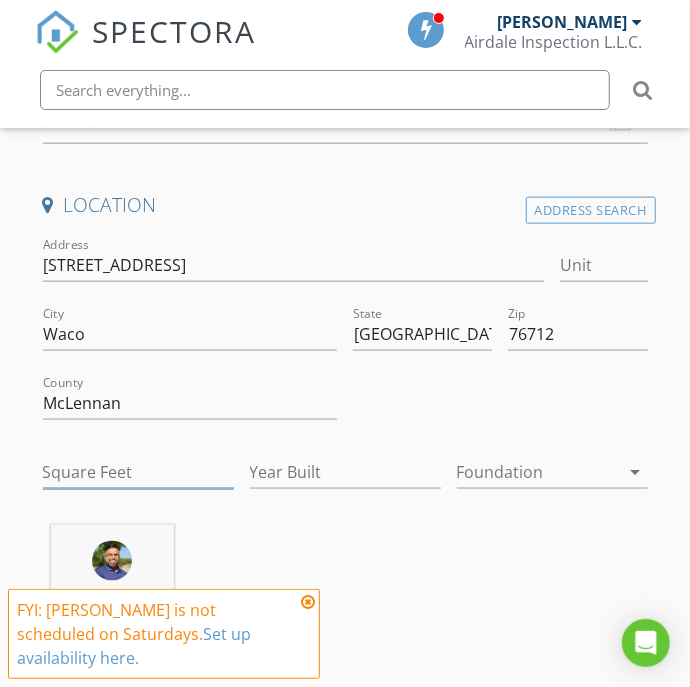 click on "Square Feet" at bounding box center [138, 472] 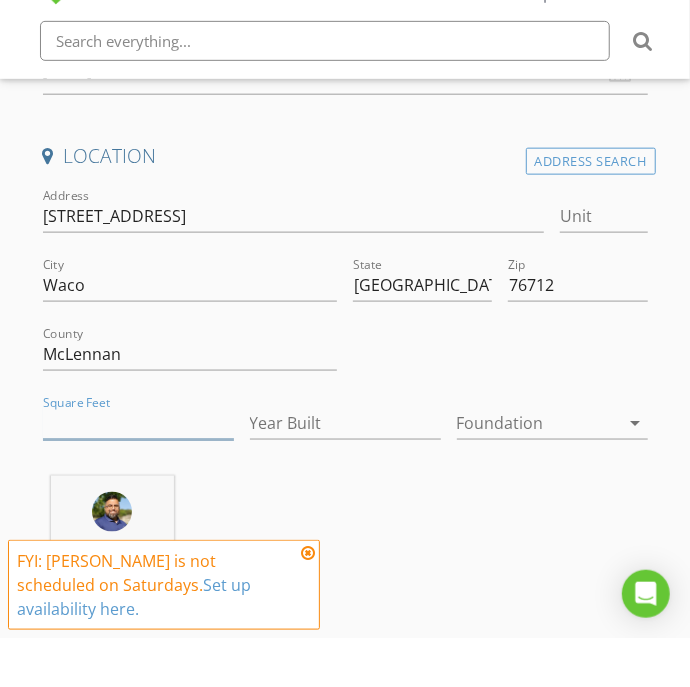 scroll, scrollTop: 661, scrollLeft: 0, axis: vertical 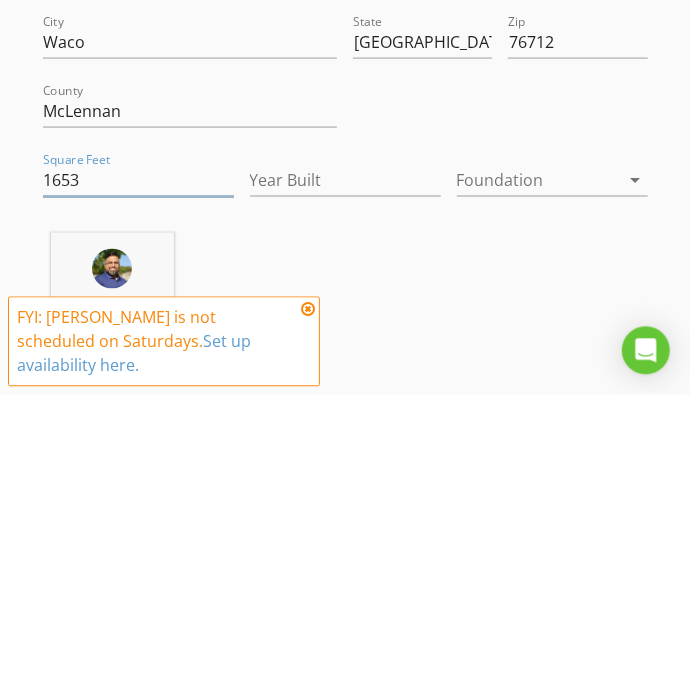 type on "1653" 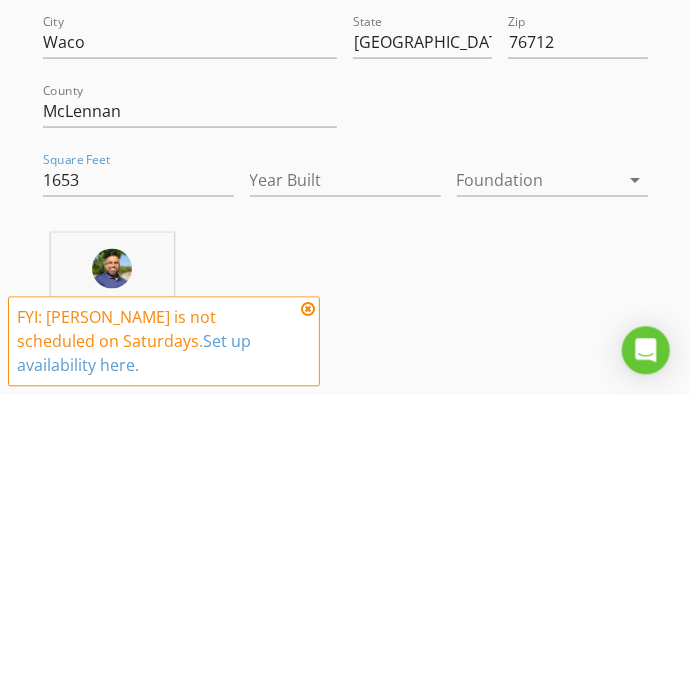 click at bounding box center (538, 472) 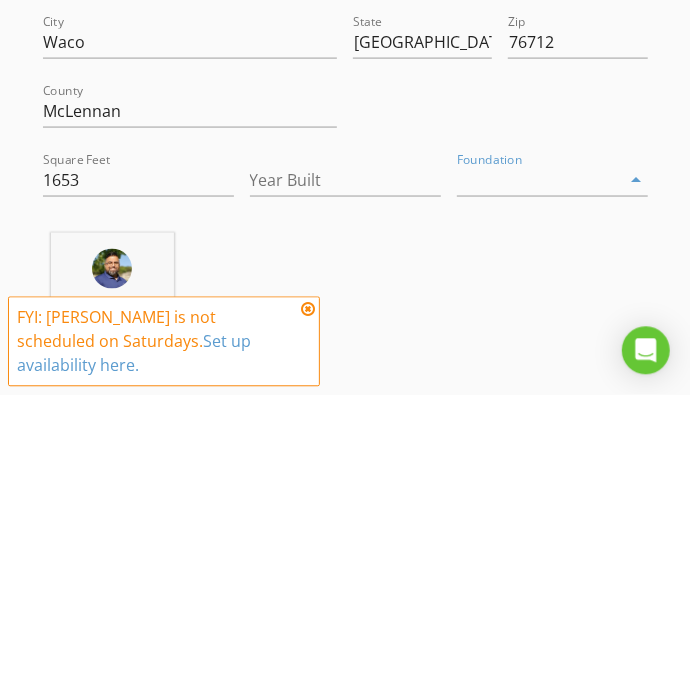 scroll, scrollTop: 661, scrollLeft: 0, axis: vertical 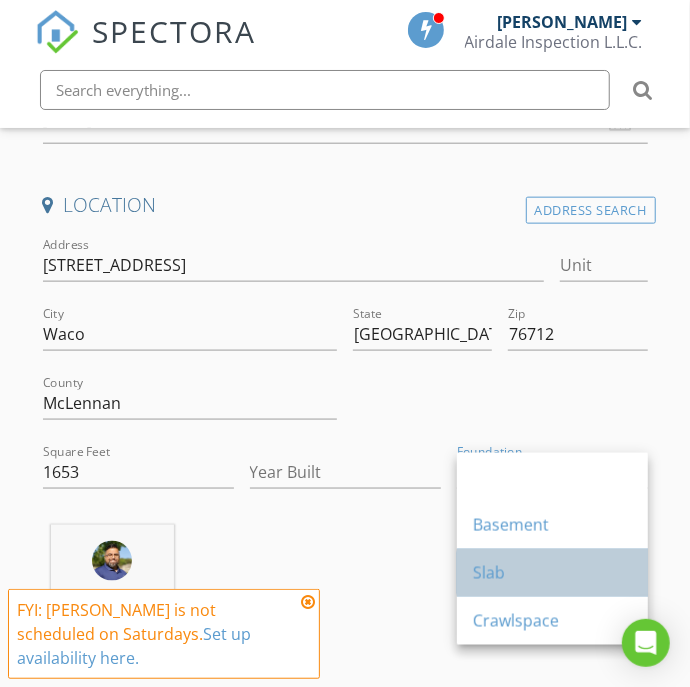 click on "Slab" at bounding box center (552, 573) 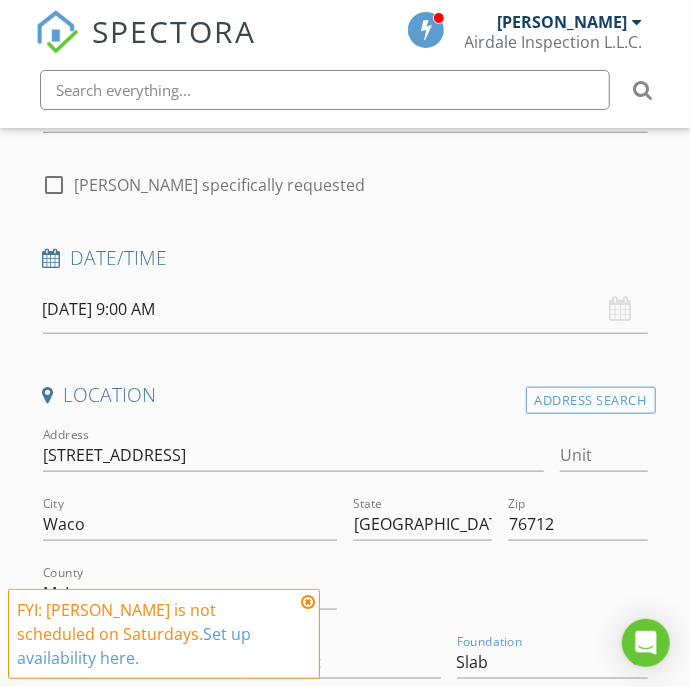 scroll, scrollTop: 471, scrollLeft: 0, axis: vertical 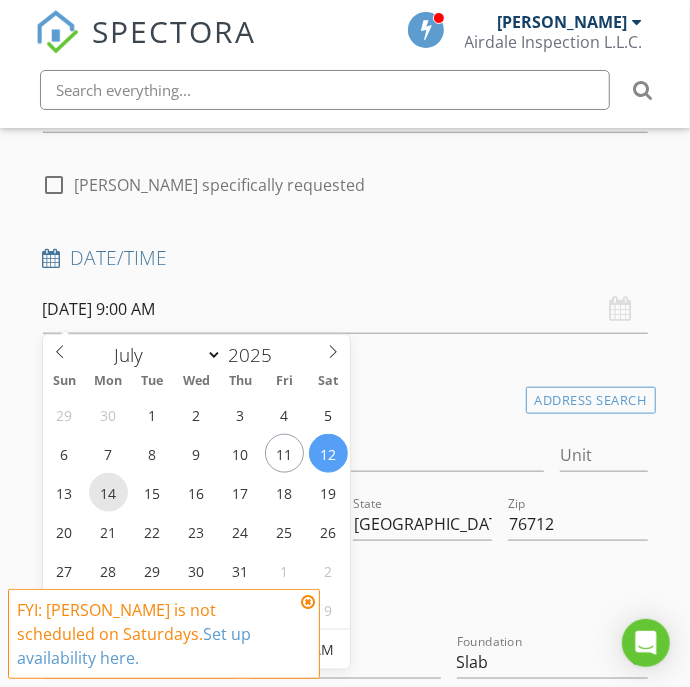 type on "07/14/2025 9:00 AM" 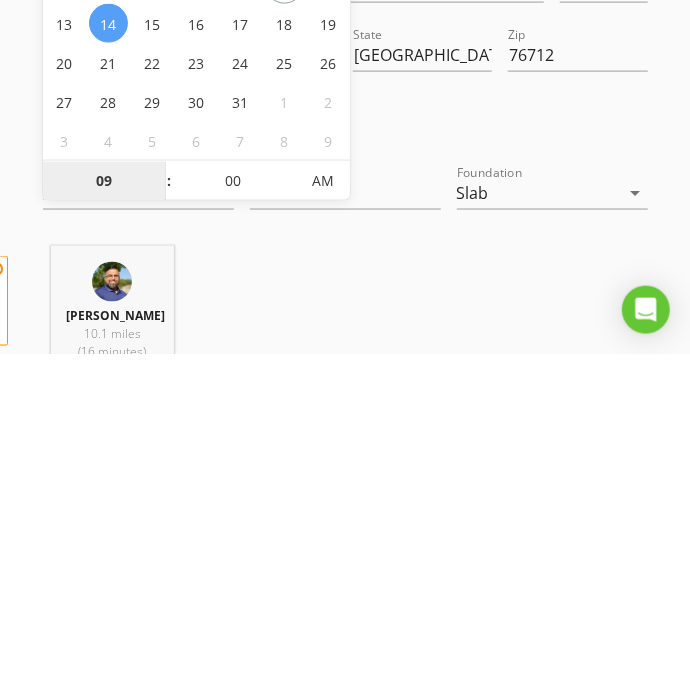 scroll, scrollTop: 611, scrollLeft: 0, axis: vertical 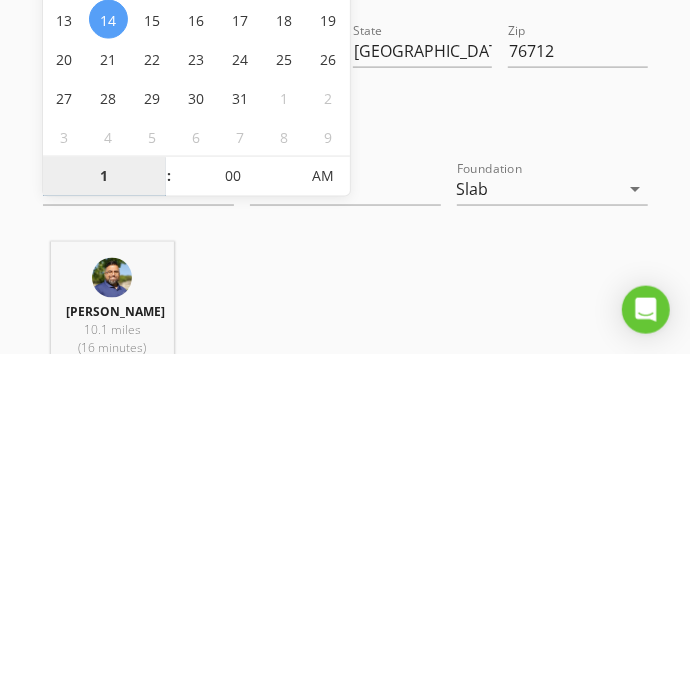 type on "10" 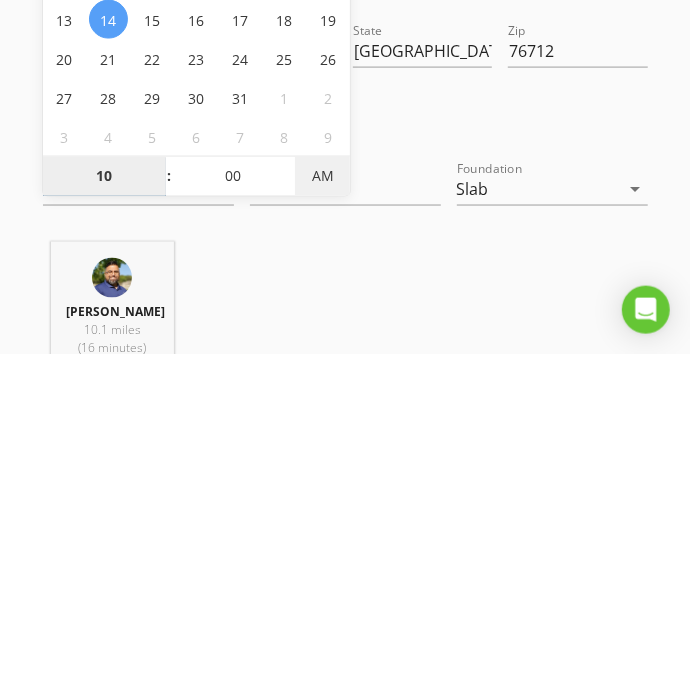 click on "AM" at bounding box center (322, 509) 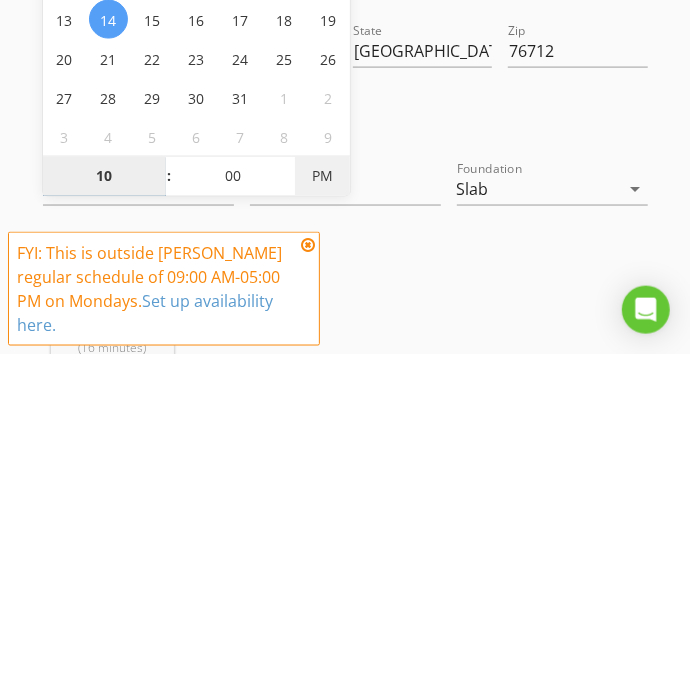 scroll, scrollTop: 611, scrollLeft: 0, axis: vertical 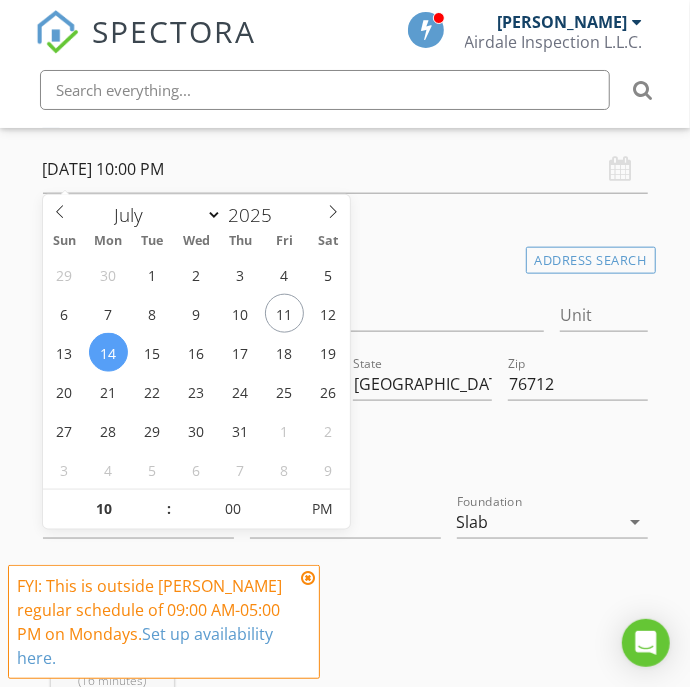 click on "Ruben Salazar     10.1 miles     (16 minutes)" at bounding box center (345, 658) 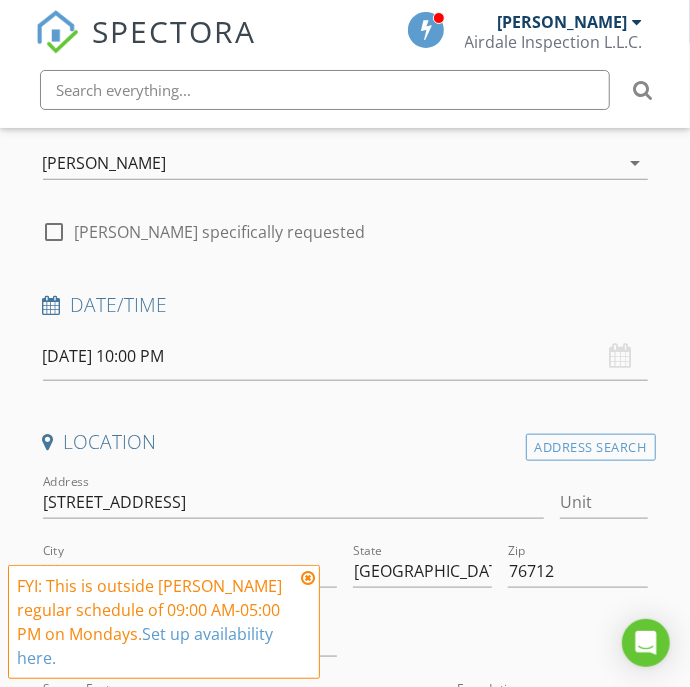 scroll, scrollTop: 419, scrollLeft: 0, axis: vertical 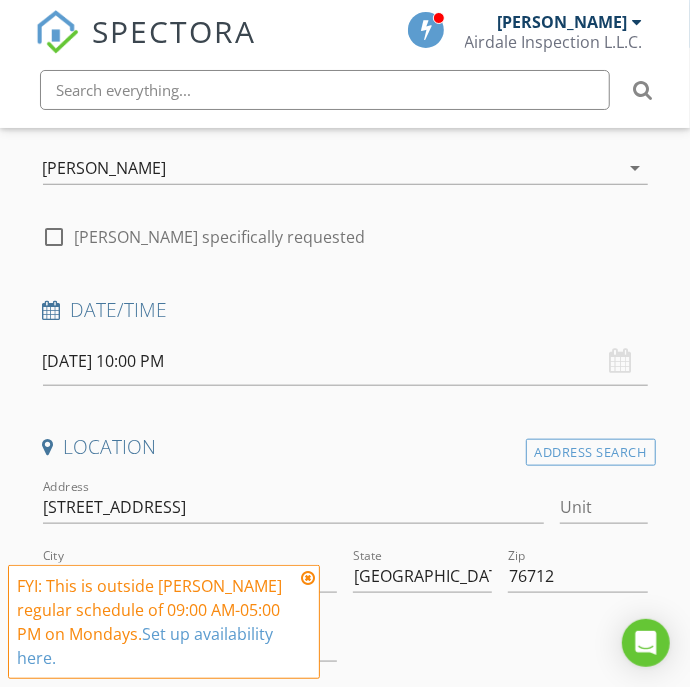 click on "07/14/2025 10:00 PM" at bounding box center (345, 361) 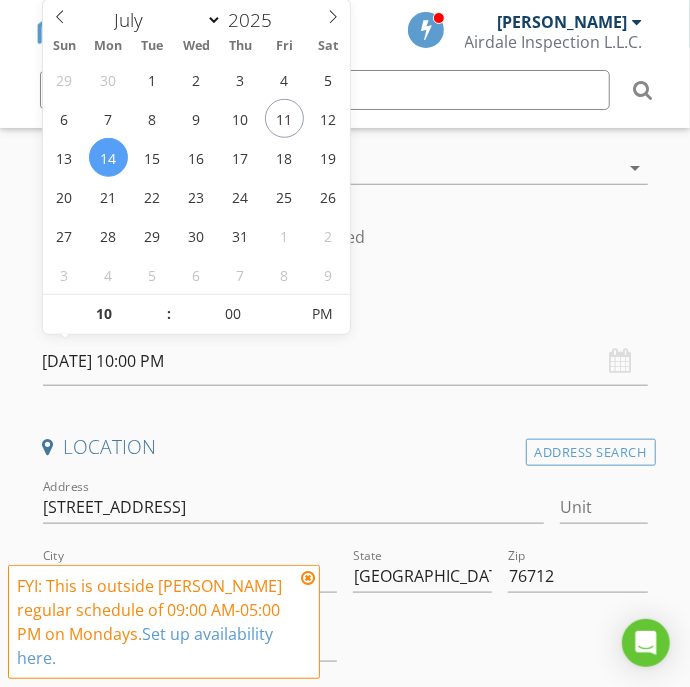 scroll, scrollTop: 0, scrollLeft: 0, axis: both 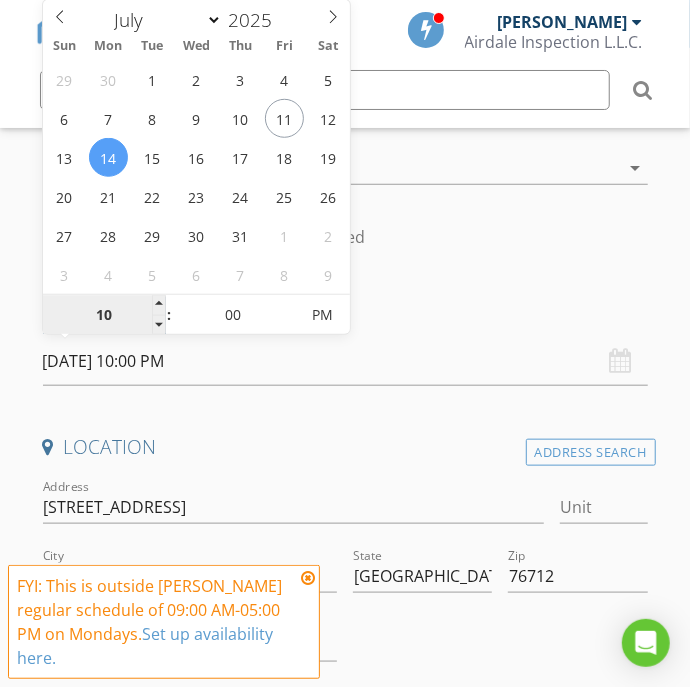 click on "10" at bounding box center [104, 316] 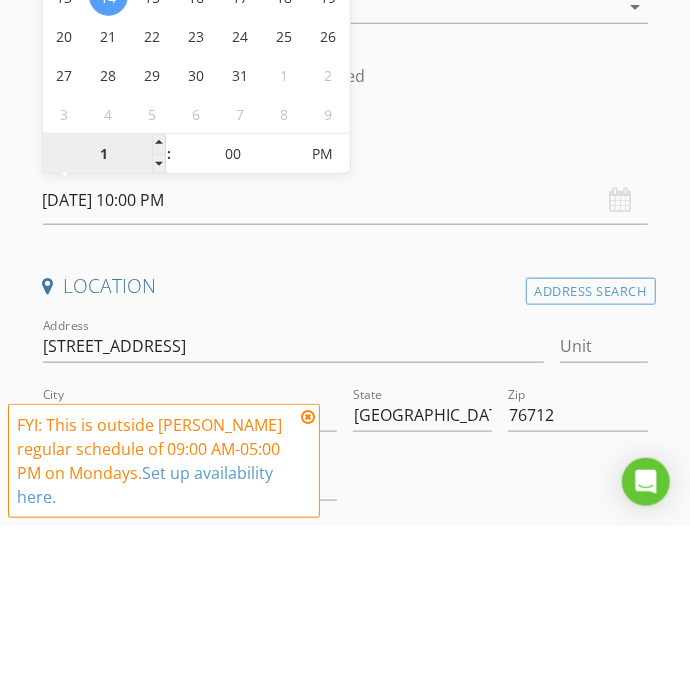 type on "12" 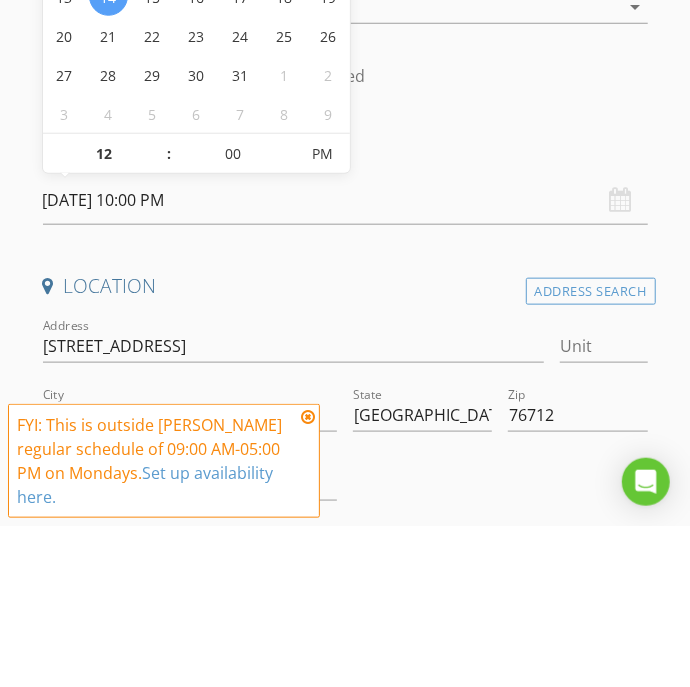 click on "Location" at bounding box center (345, 447) 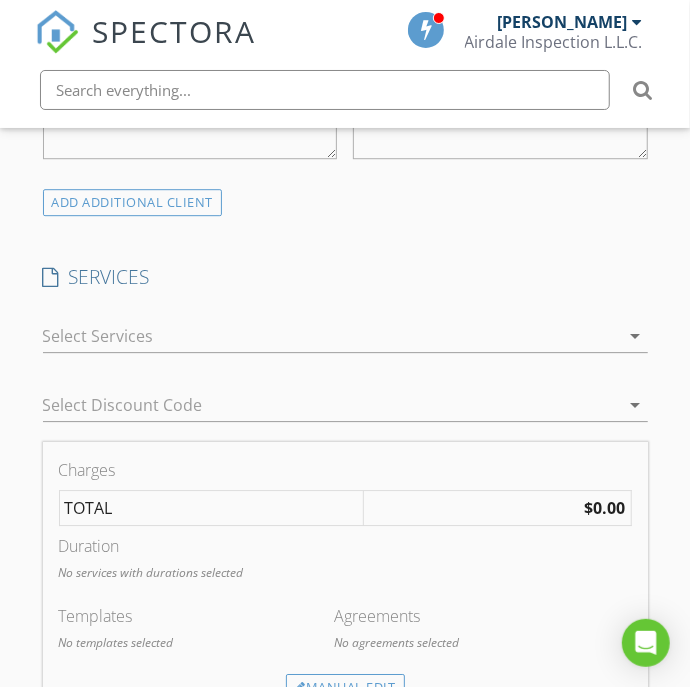 scroll, scrollTop: 1758, scrollLeft: 0, axis: vertical 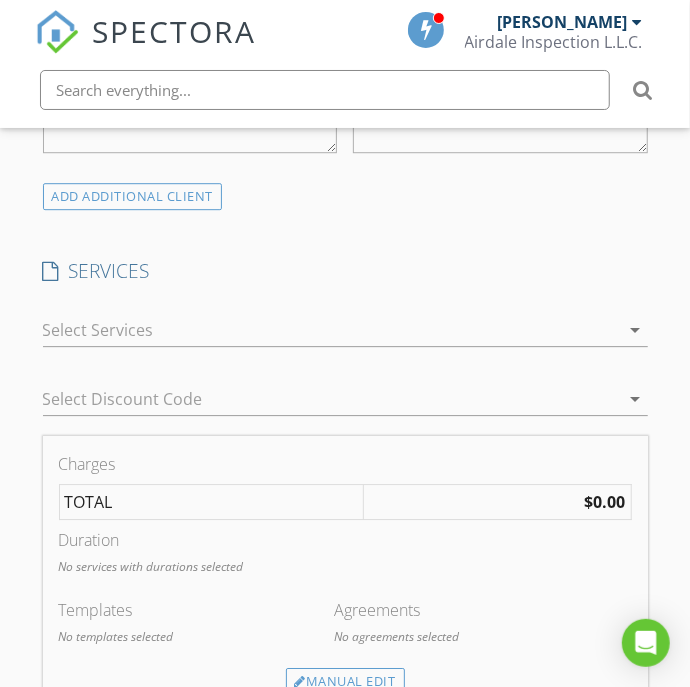 click at bounding box center [331, 330] 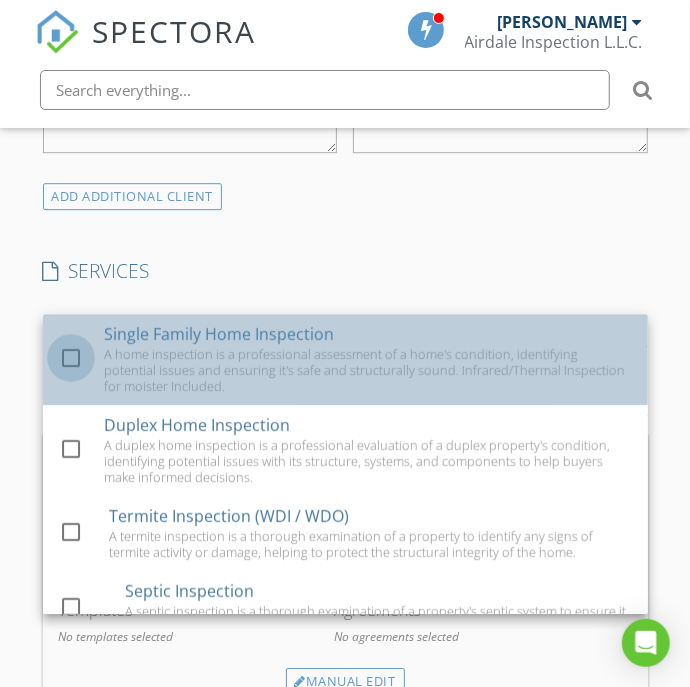 click at bounding box center [71, 358] 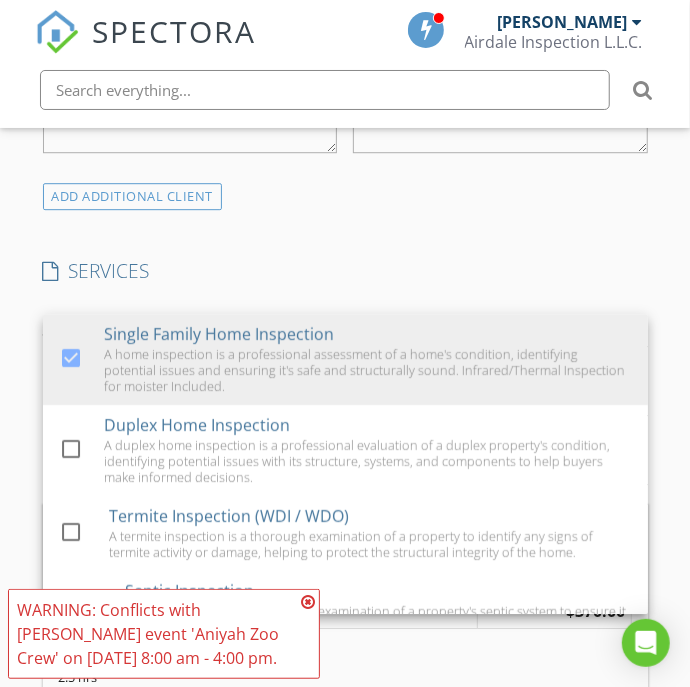 click on "ADD ADDITIONAL client" at bounding box center [345, 196] 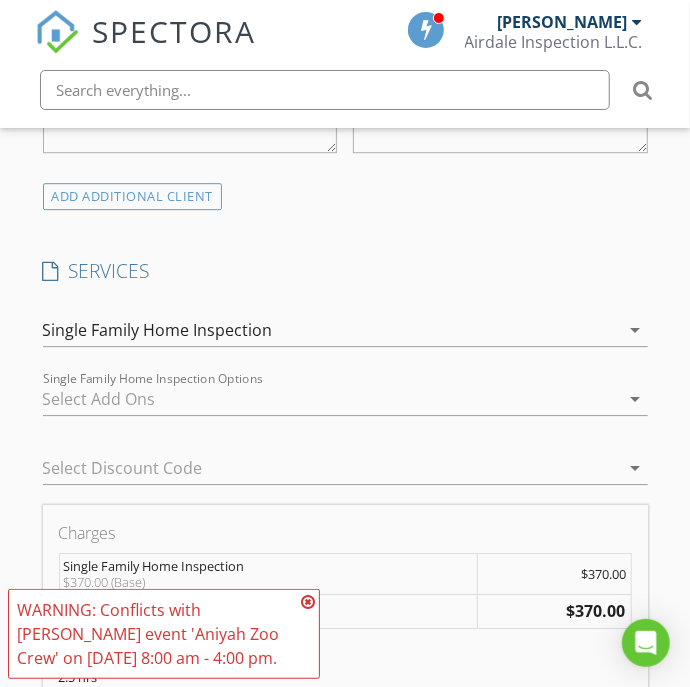 click at bounding box center [308, 602] 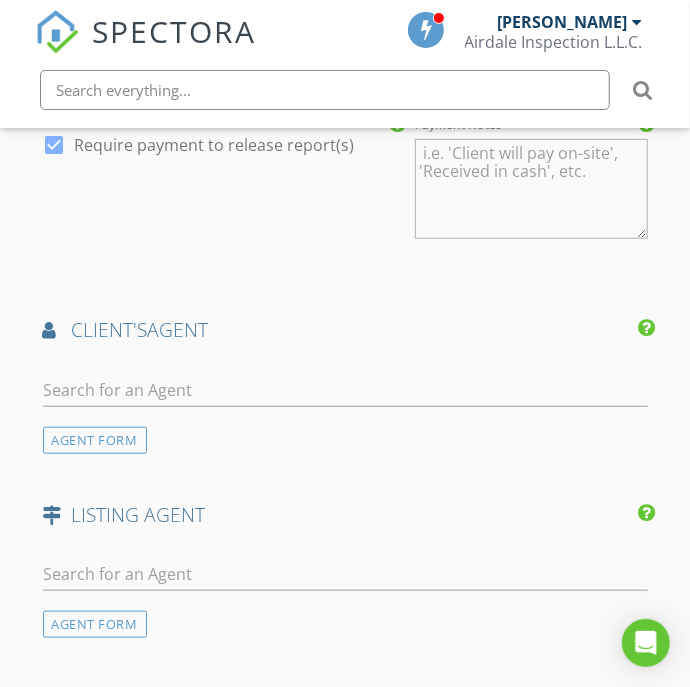 scroll, scrollTop: 2751, scrollLeft: 0, axis: vertical 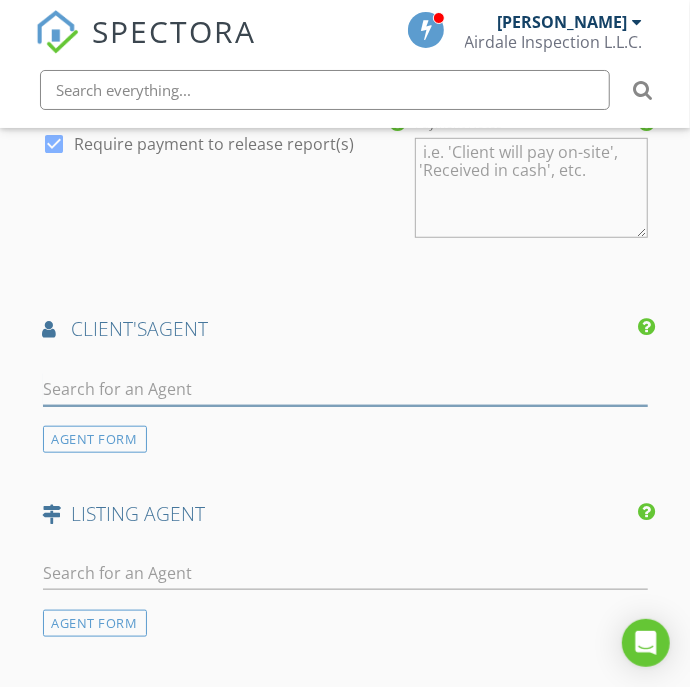 click at bounding box center [345, 389] 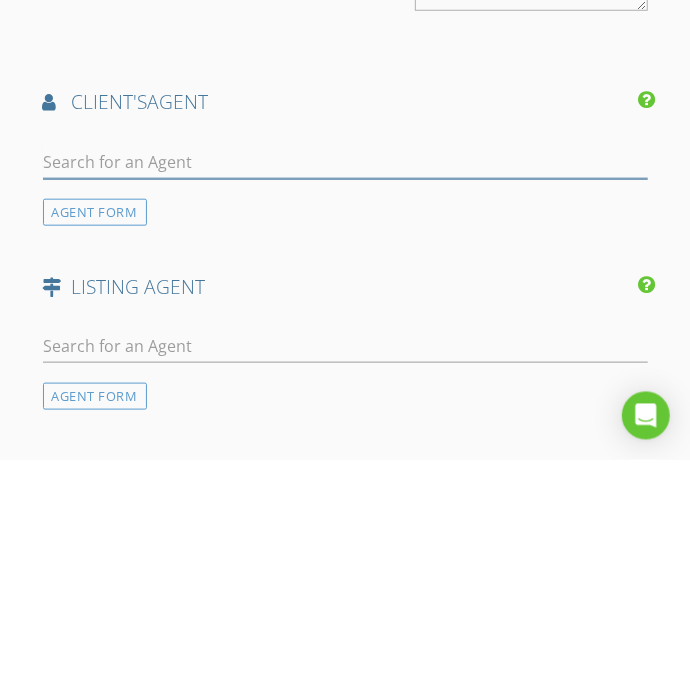 scroll, scrollTop: 2751, scrollLeft: 0, axis: vertical 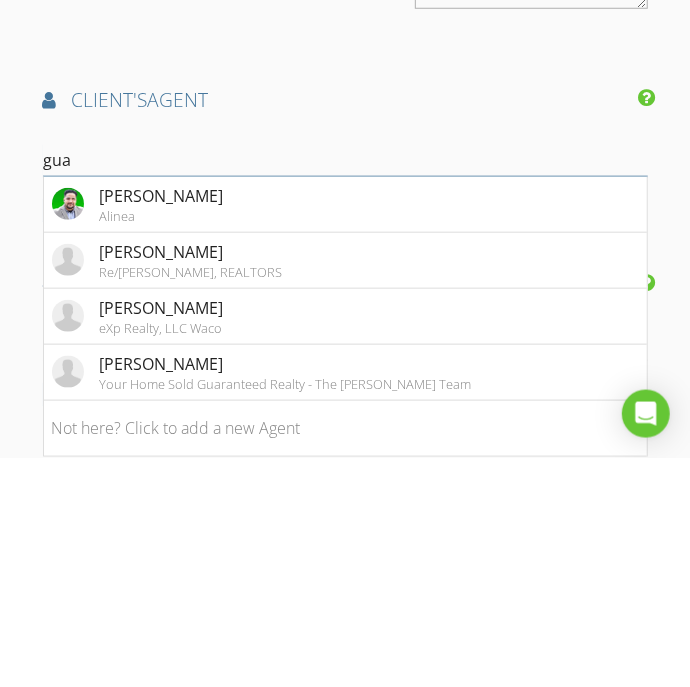 type on "guad" 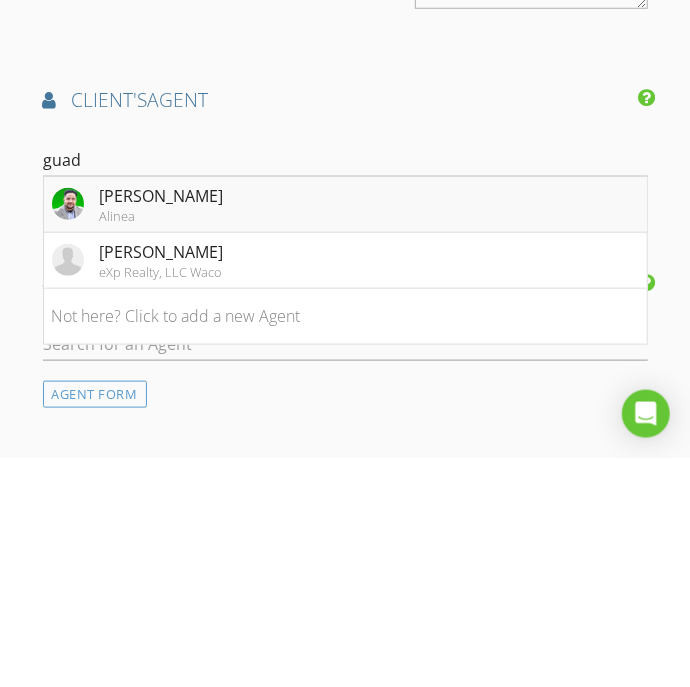 click on "Guadalupe Lopez" at bounding box center (162, 425) 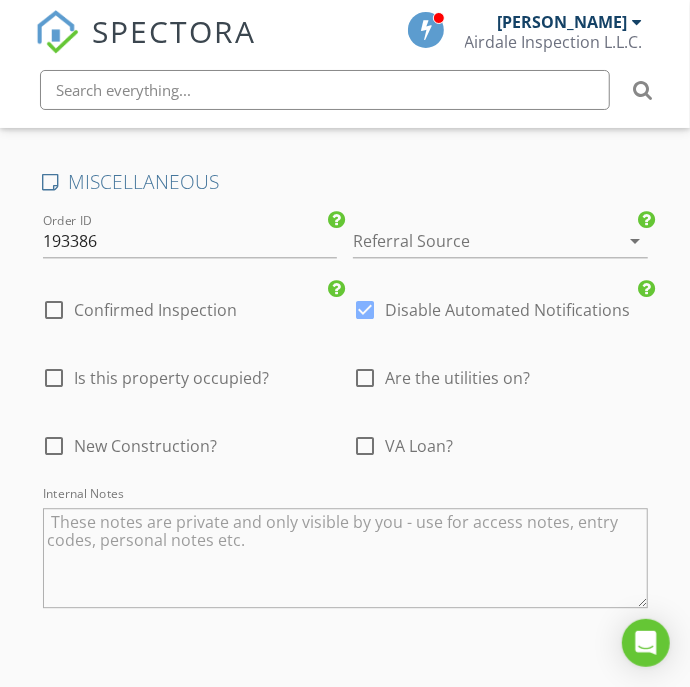 scroll, scrollTop: 3791, scrollLeft: 0, axis: vertical 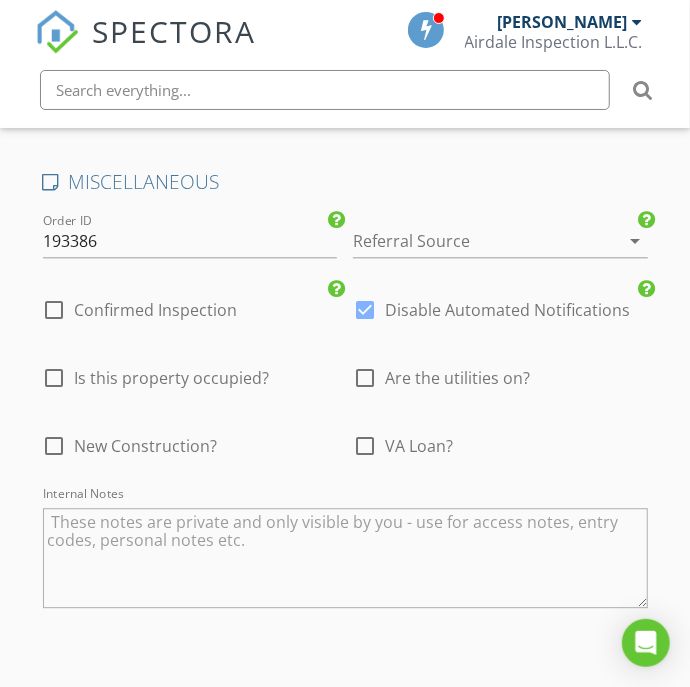 click at bounding box center (472, 241) 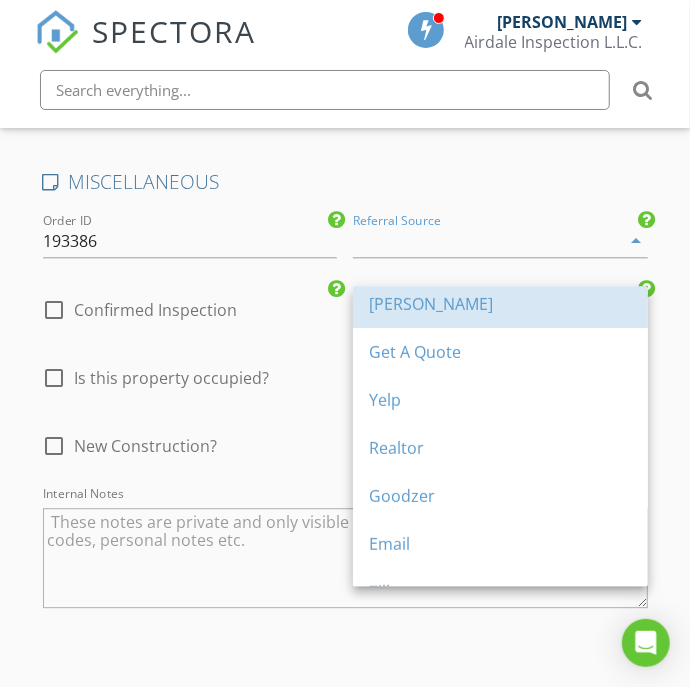 scroll, scrollTop: 209, scrollLeft: 0, axis: vertical 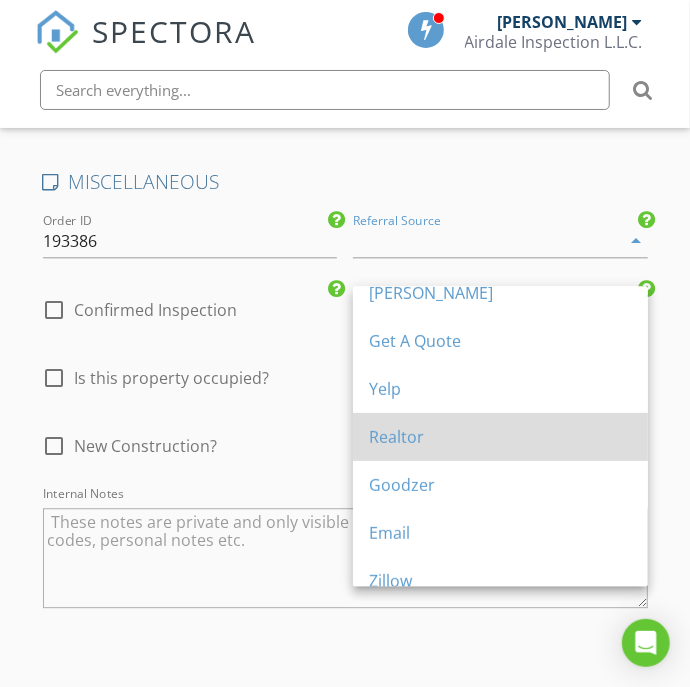 click on "Realtor" at bounding box center [500, 437] 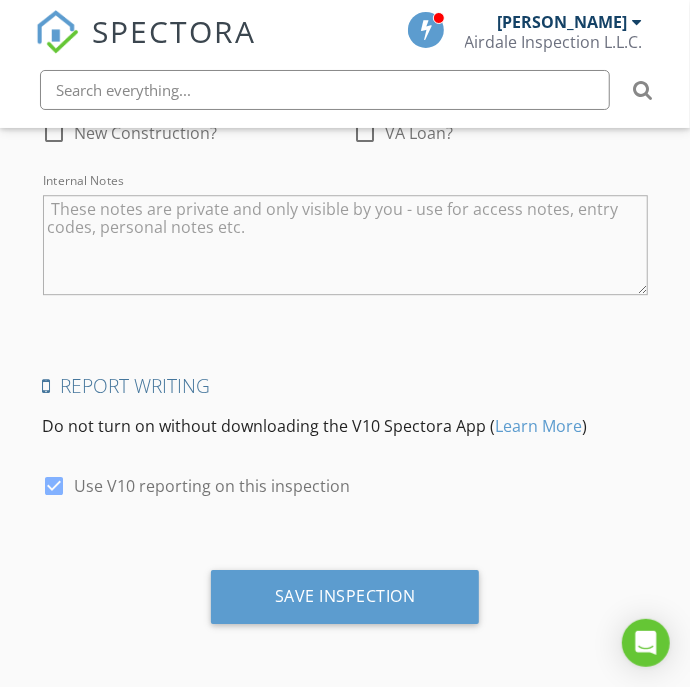scroll, scrollTop: 4164, scrollLeft: 0, axis: vertical 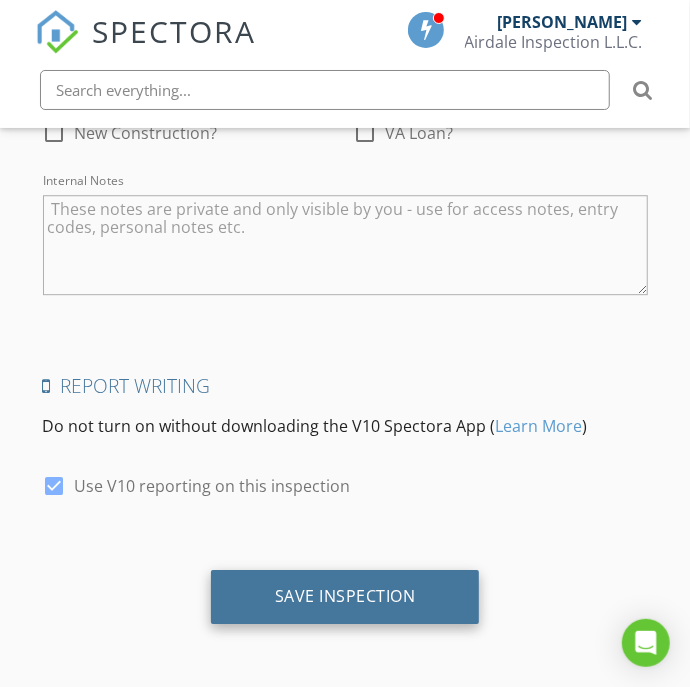 click on "Save Inspection" at bounding box center [345, 597] 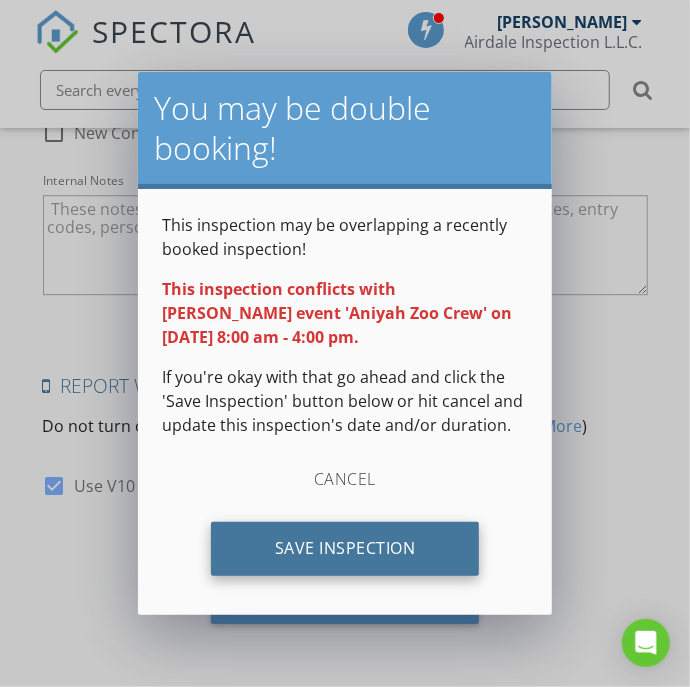 click on "Save Inspection" at bounding box center (345, 549) 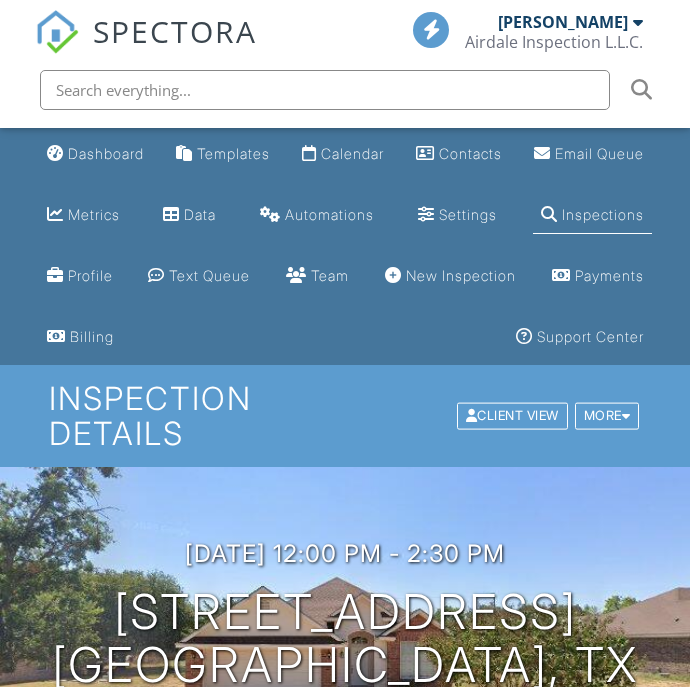 scroll, scrollTop: 0, scrollLeft: 0, axis: both 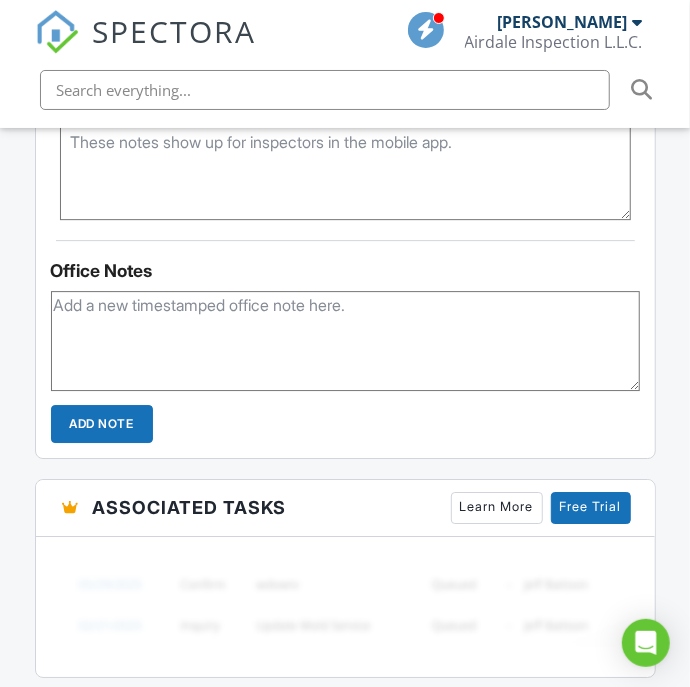 click at bounding box center (345, 341) 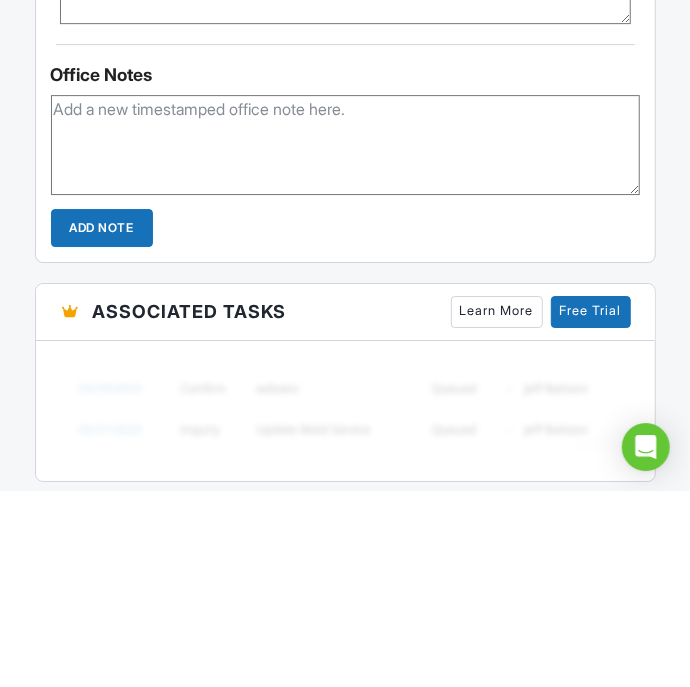 scroll, scrollTop: 1859, scrollLeft: 0, axis: vertical 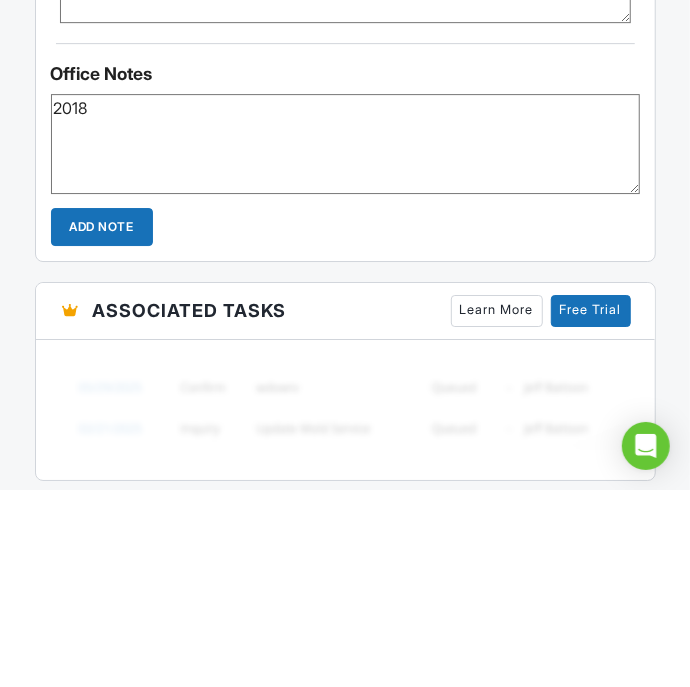 type on "2018" 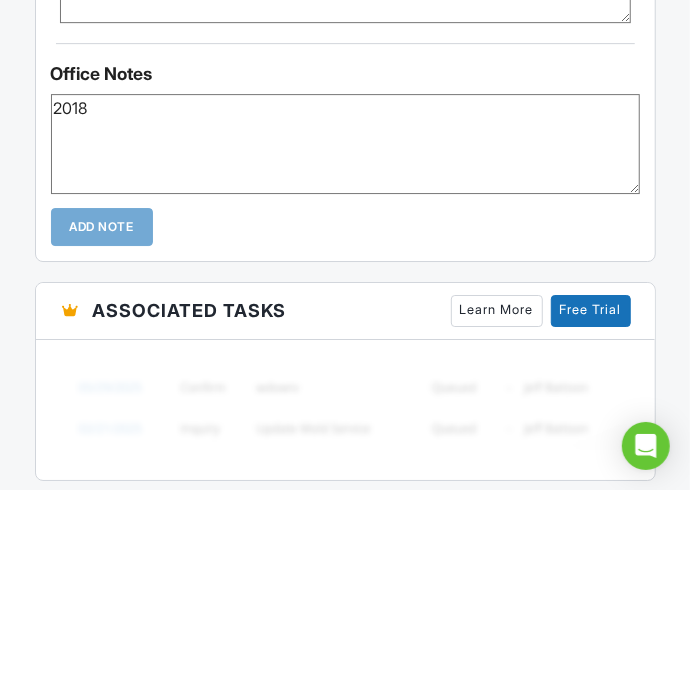 scroll, scrollTop: 1859, scrollLeft: 0, axis: vertical 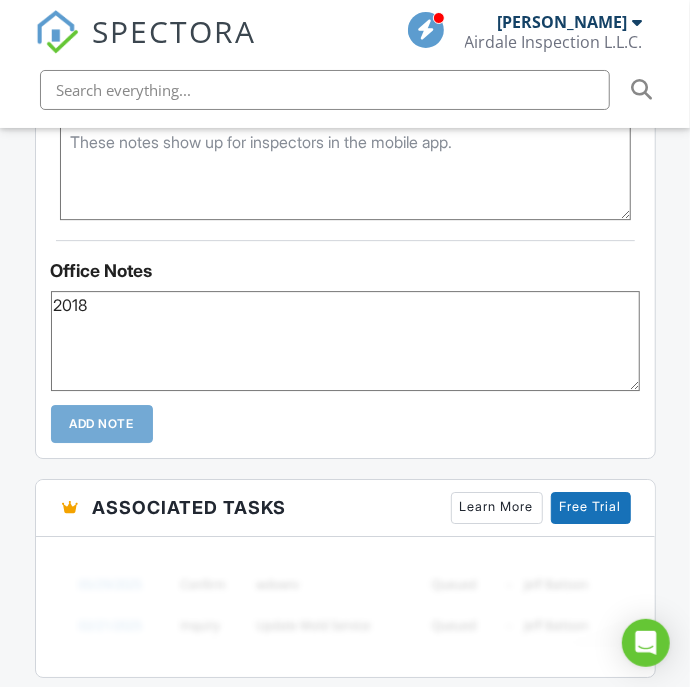 type 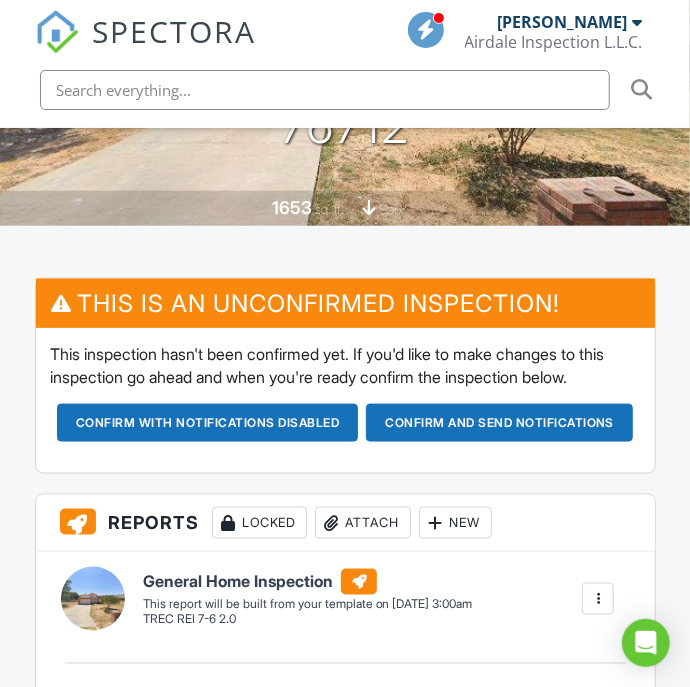 scroll, scrollTop: 592, scrollLeft: 0, axis: vertical 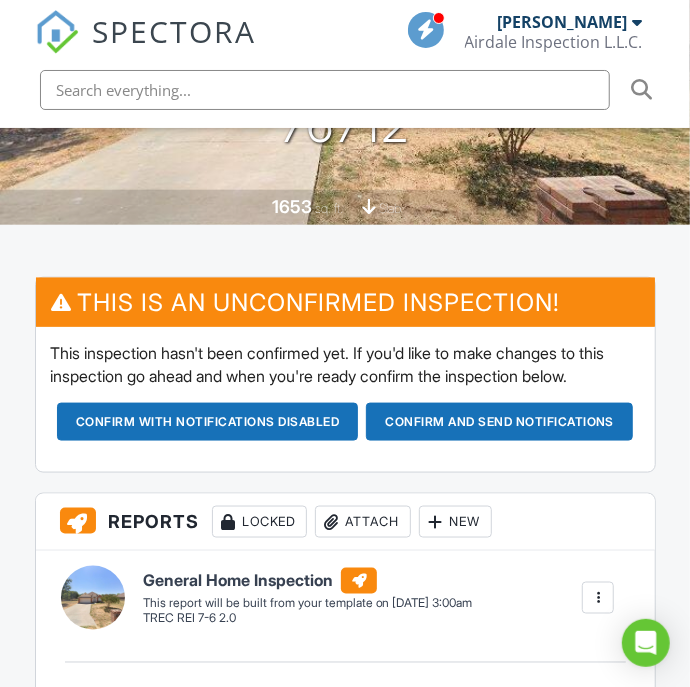 click on "Confirm and send notifications" at bounding box center (208, 422) 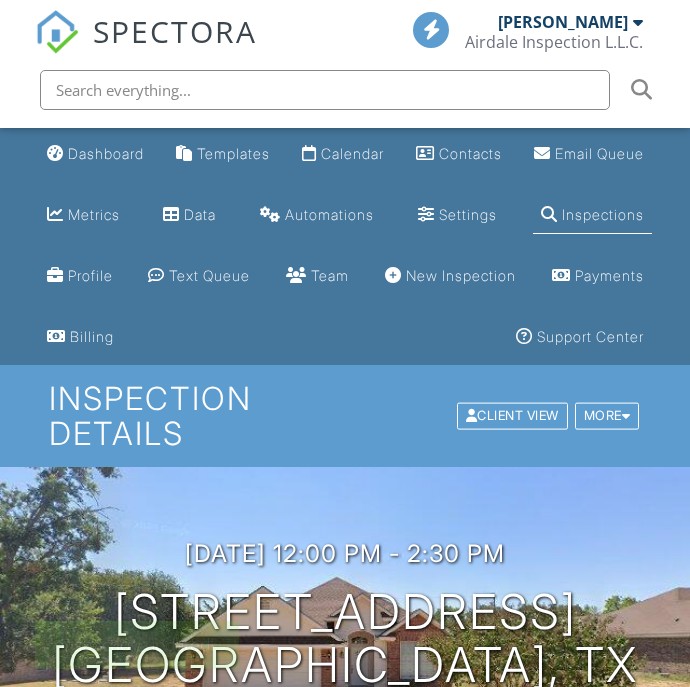 scroll, scrollTop: 0, scrollLeft: 0, axis: both 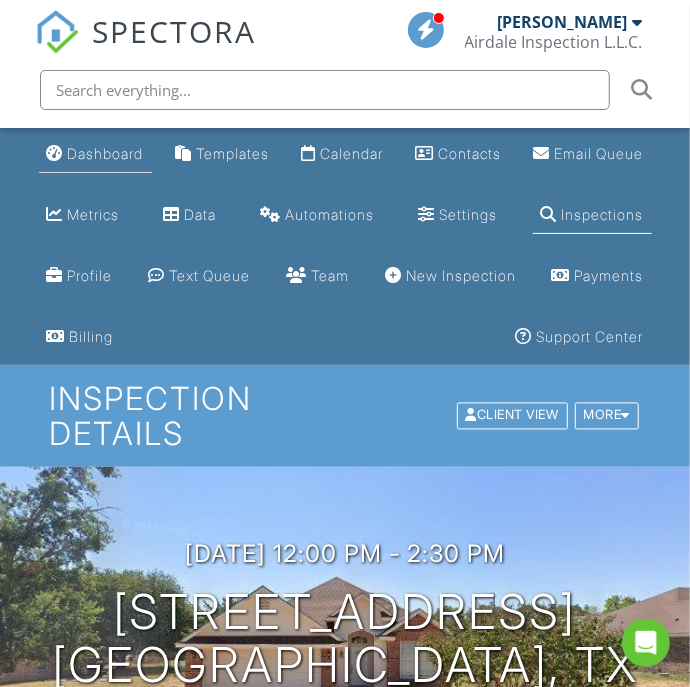 click on "Dashboard" at bounding box center [106, 153] 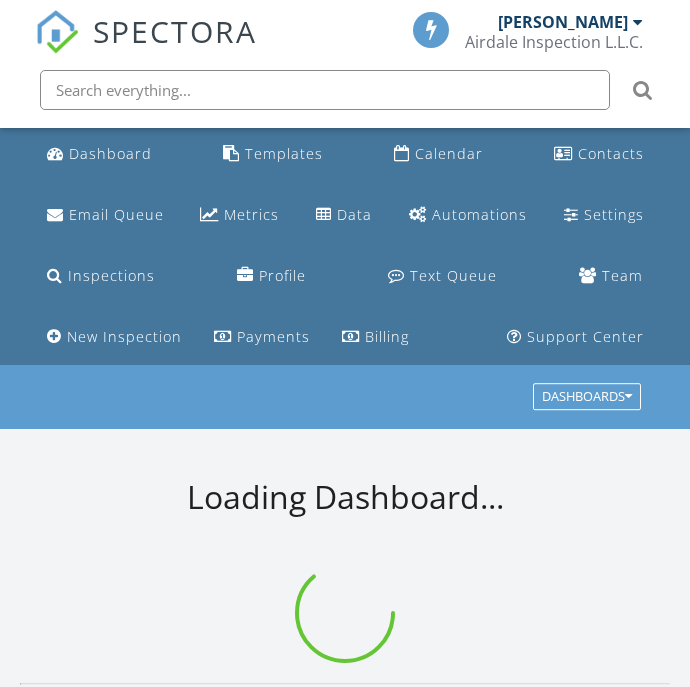 scroll, scrollTop: 0, scrollLeft: 0, axis: both 